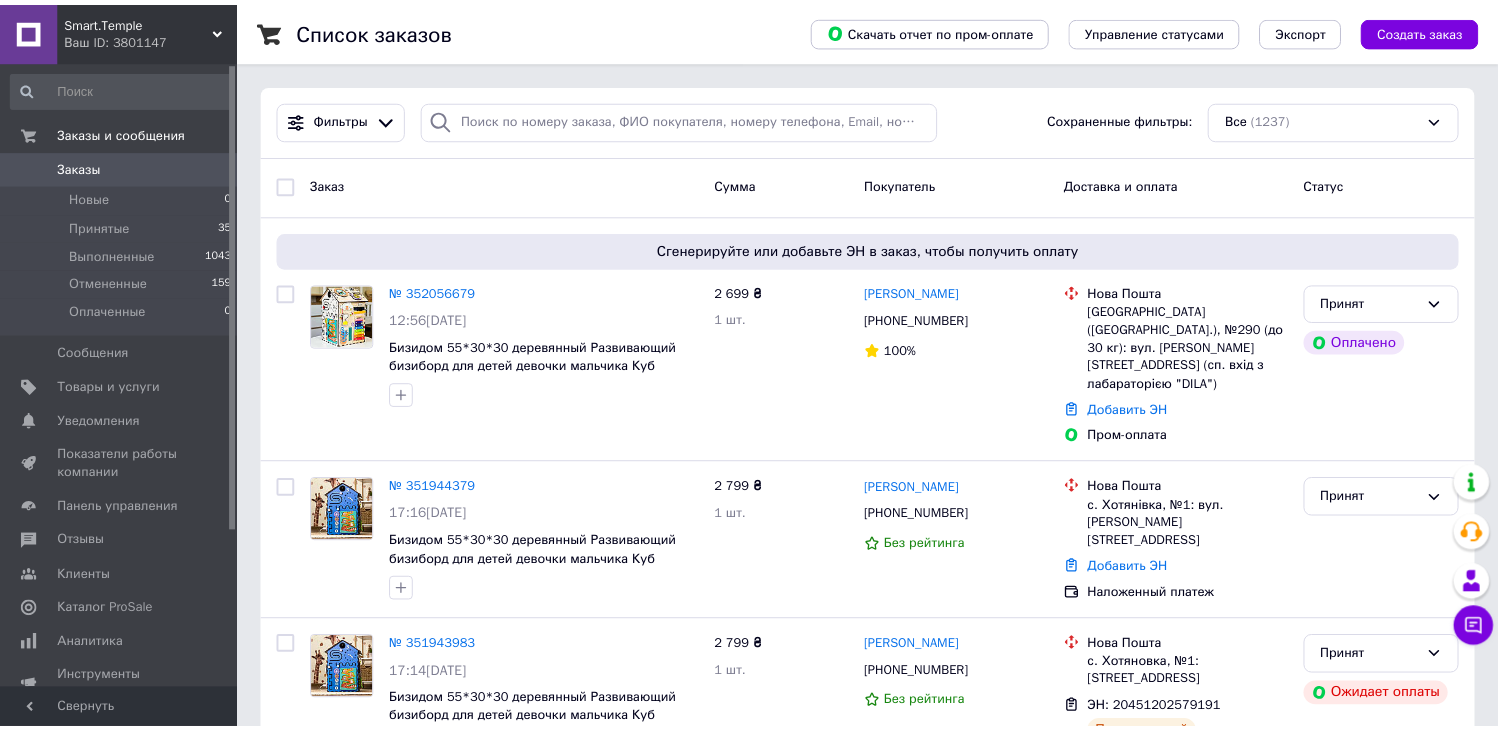 scroll, scrollTop: 0, scrollLeft: 0, axis: both 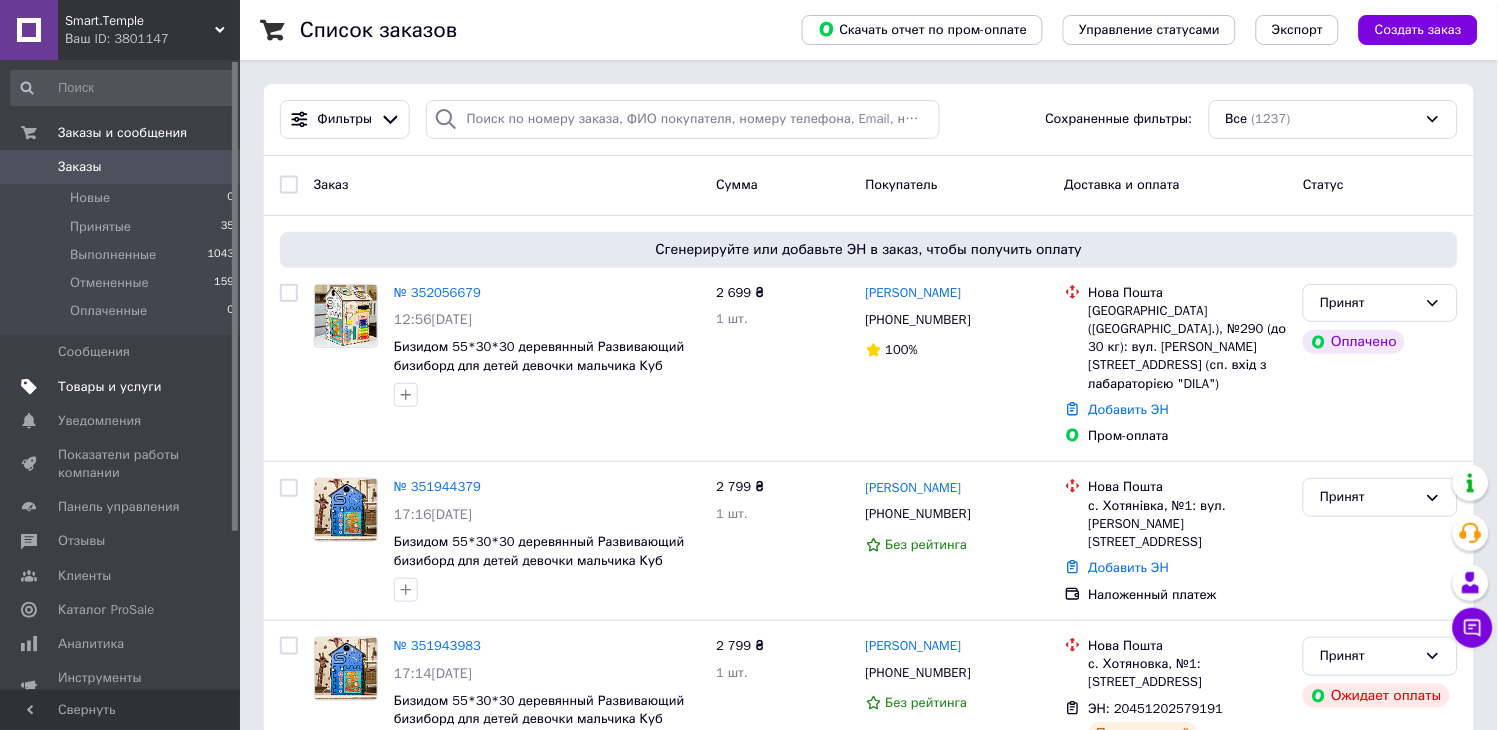 click on "Товары и услуги" at bounding box center (110, 387) 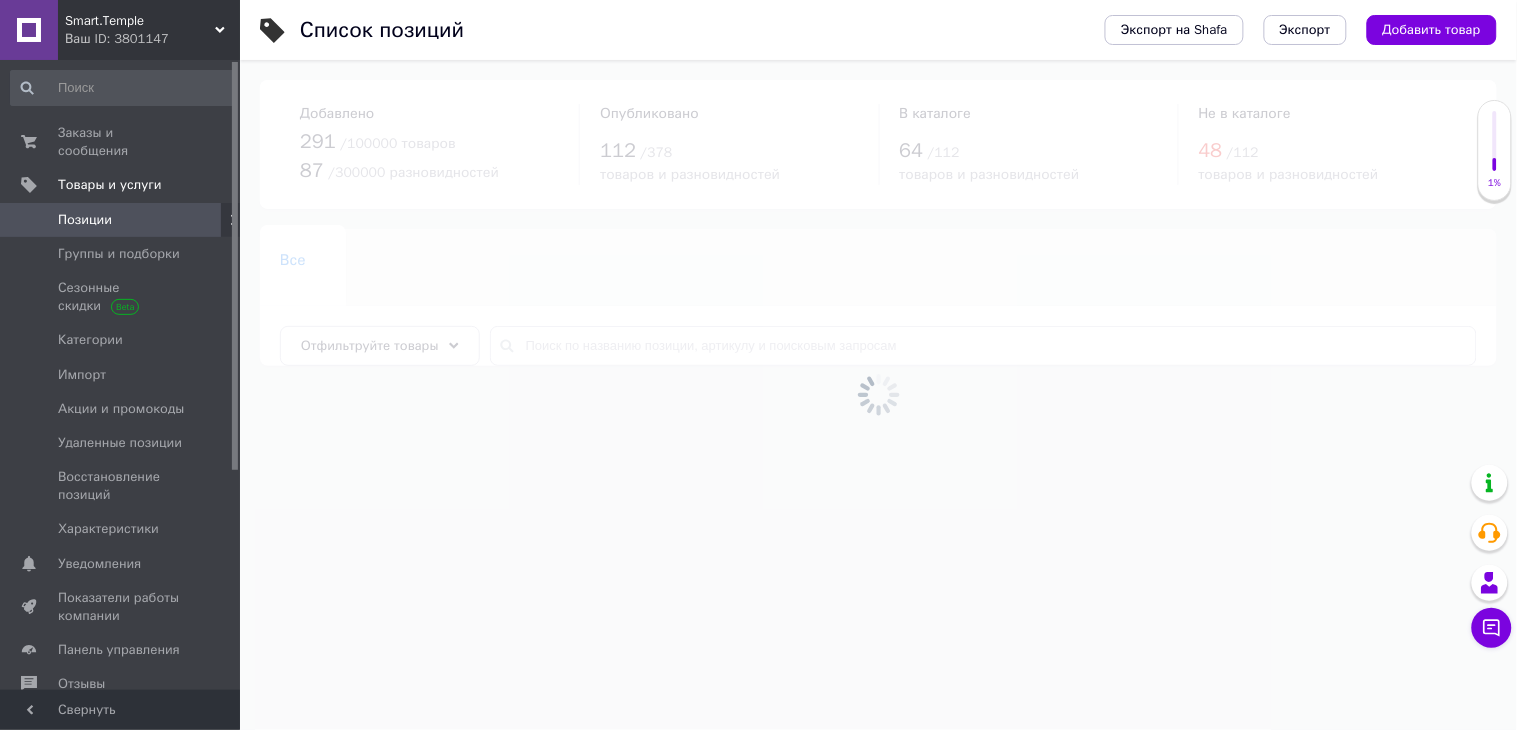 click 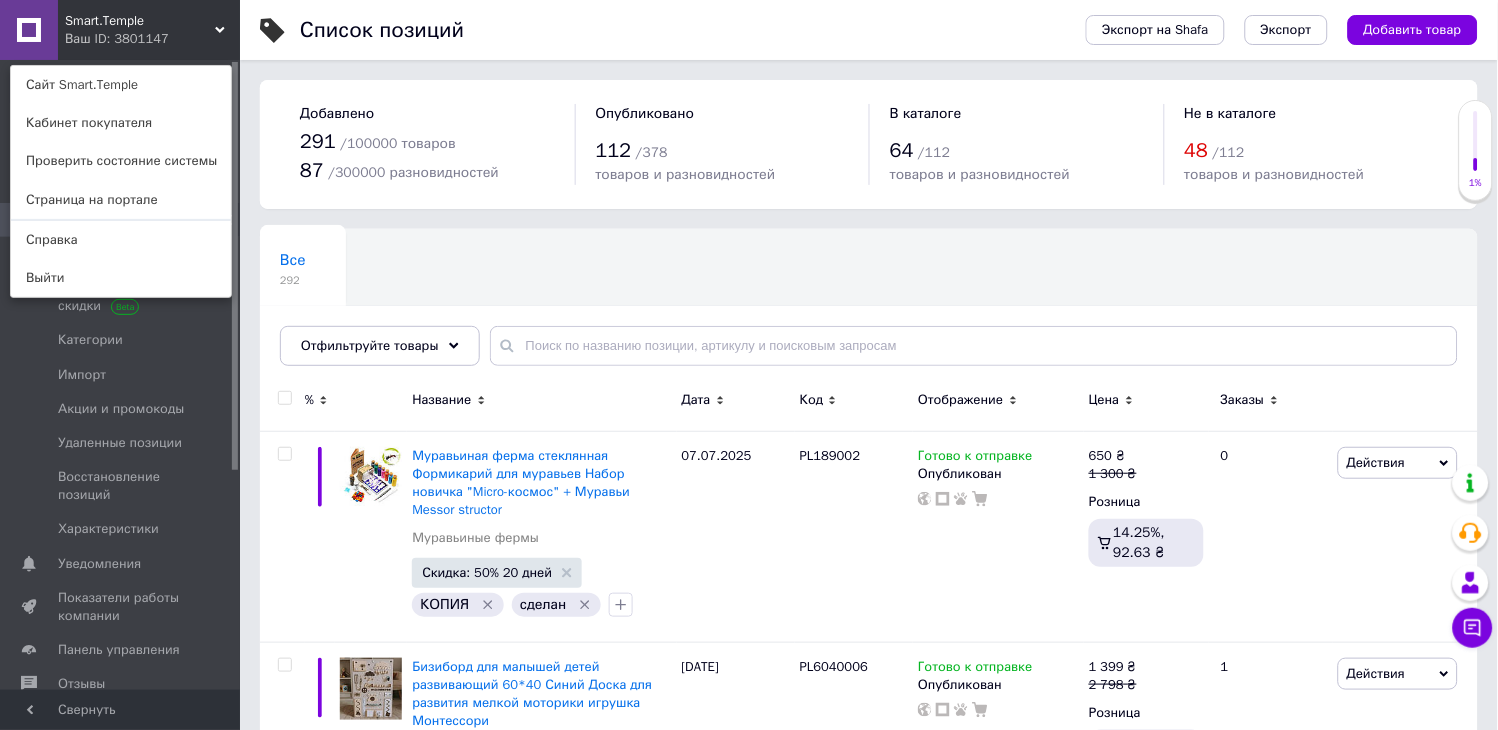 click on "Smart.Temple Ваш ID: 3801147 Сайт Smart.Temple Кабинет покупателя Проверить состояние системы Страница на портале Справка Выйти" at bounding box center [120, 30] 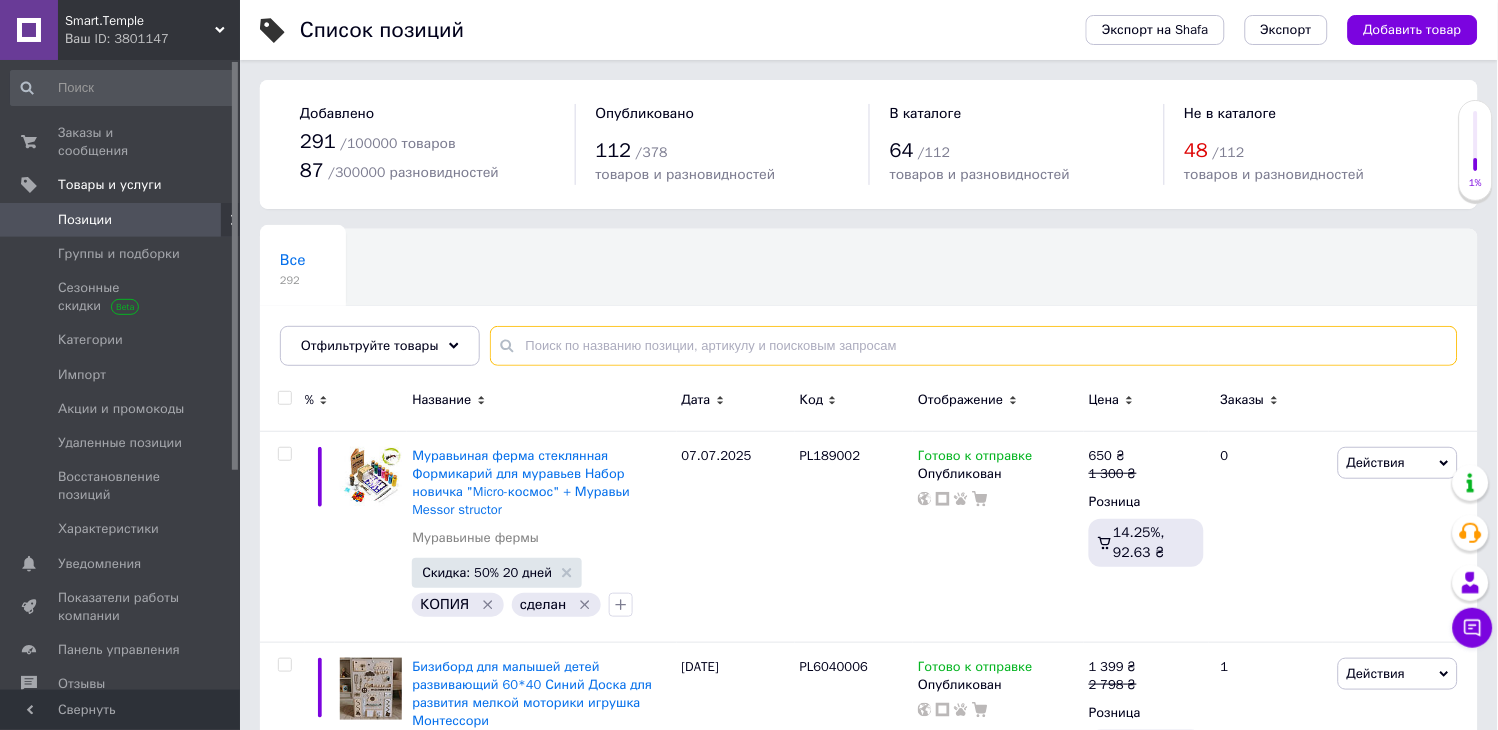 click at bounding box center [974, 346] 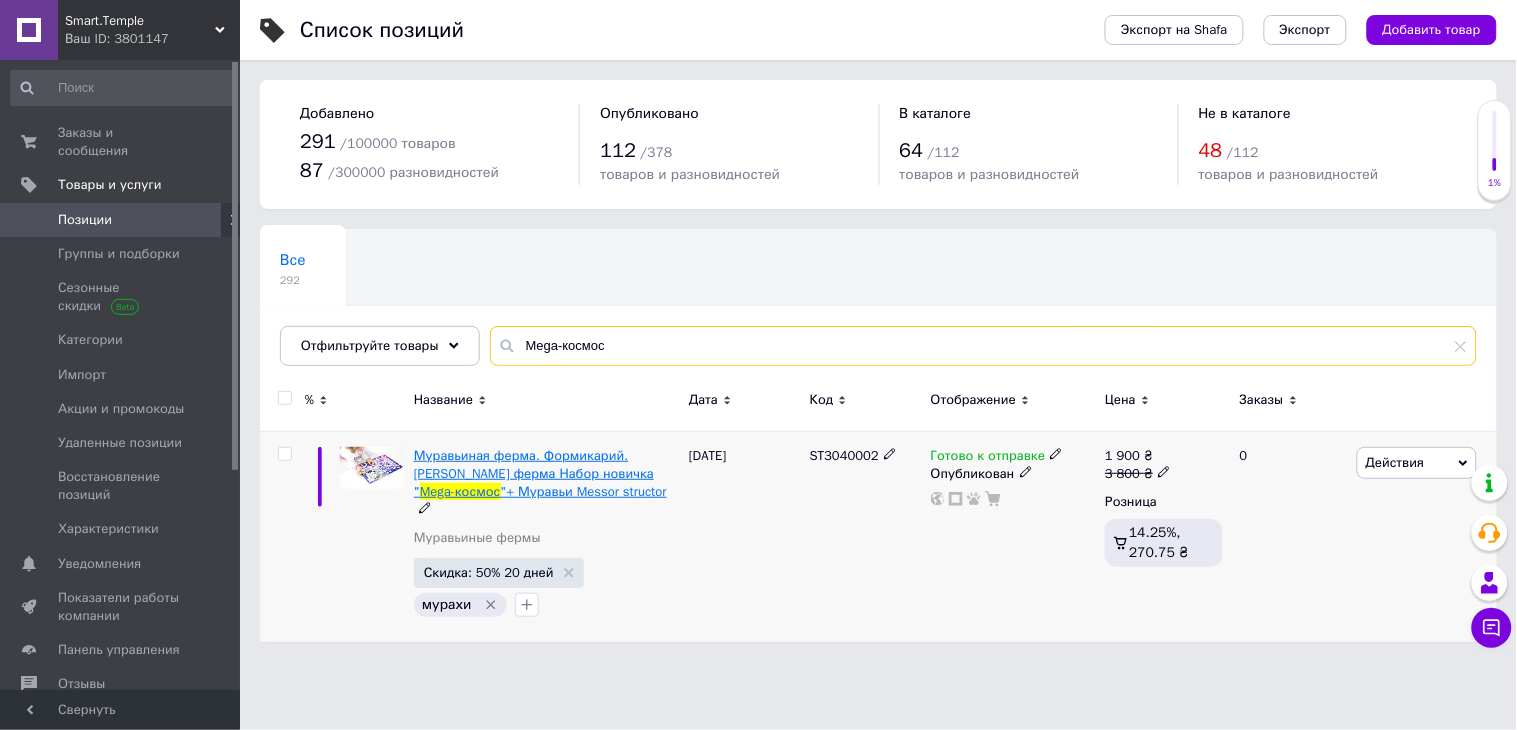 type on "Mega-космос" 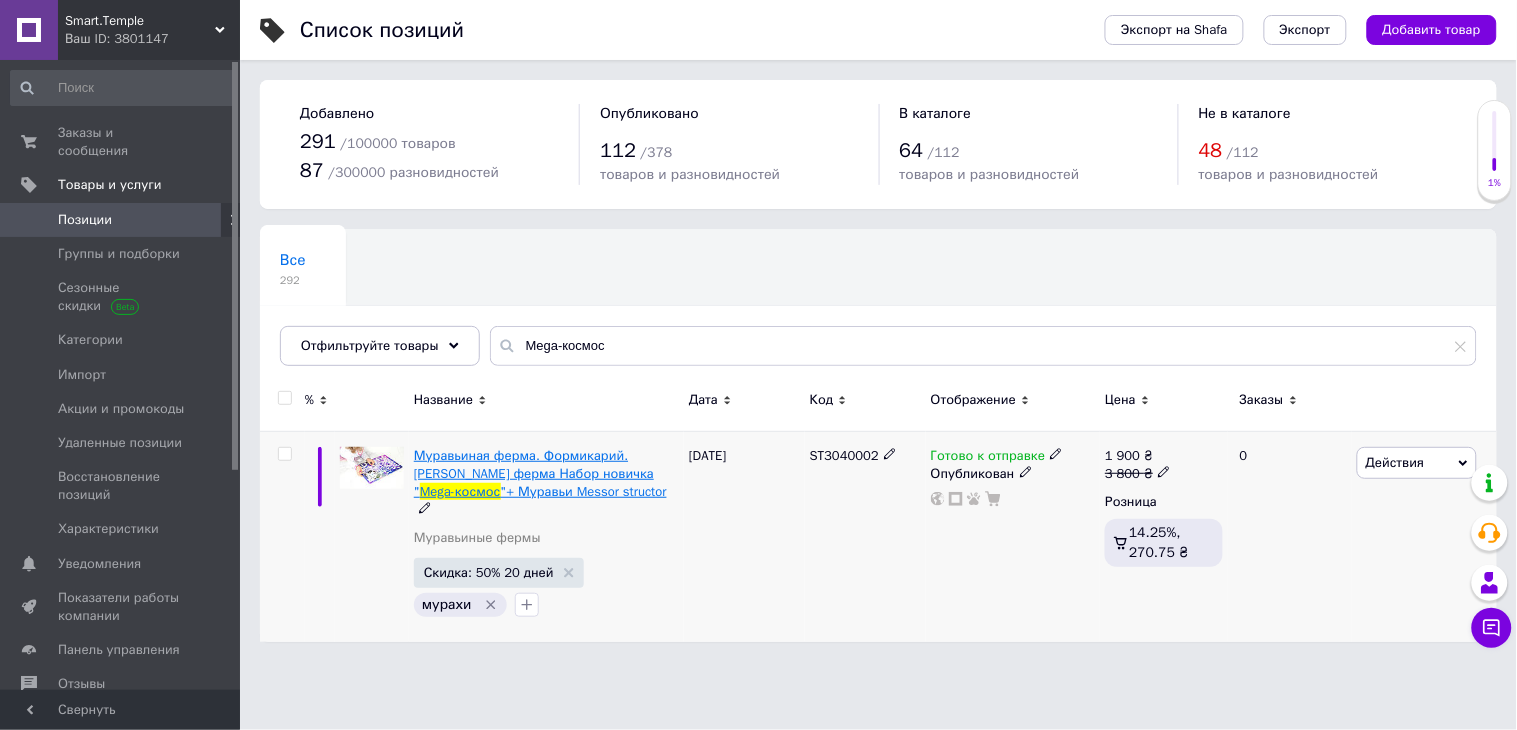 click on "Муравьиная ферма. Формикарий. [PERSON_NAME] ферма Набор новичка "" at bounding box center (534, 473) 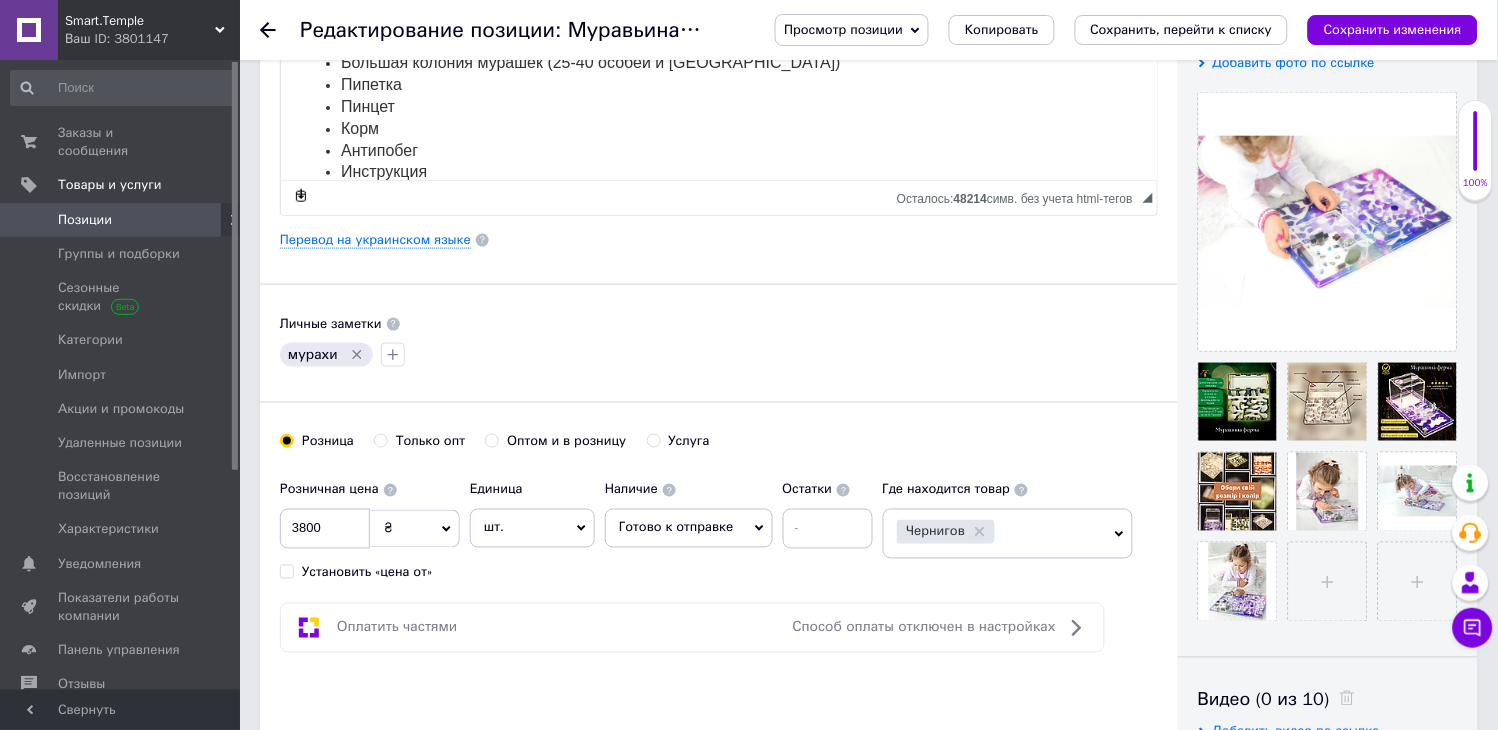 scroll, scrollTop: 444, scrollLeft: 0, axis: vertical 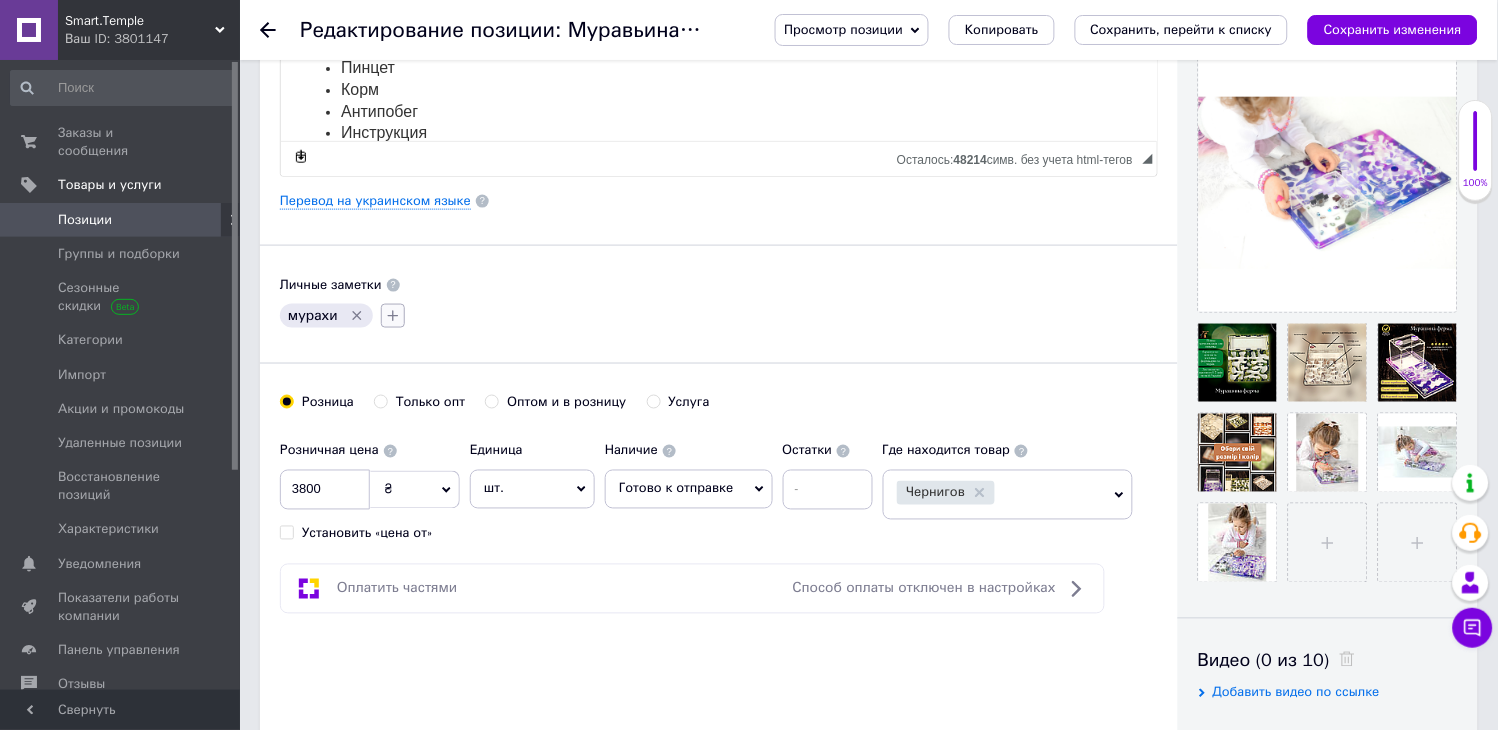 click 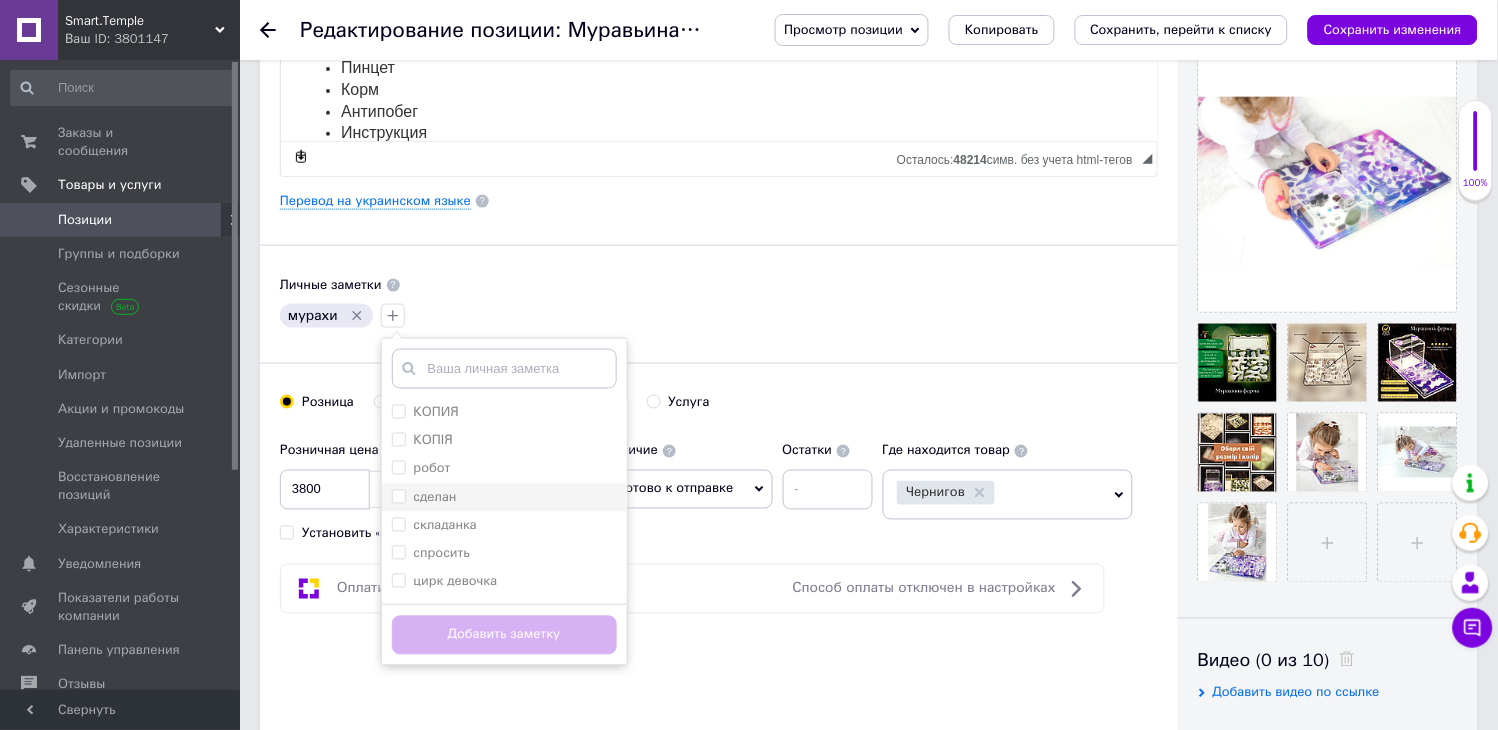 click on "сделан" at bounding box center (398, 496) 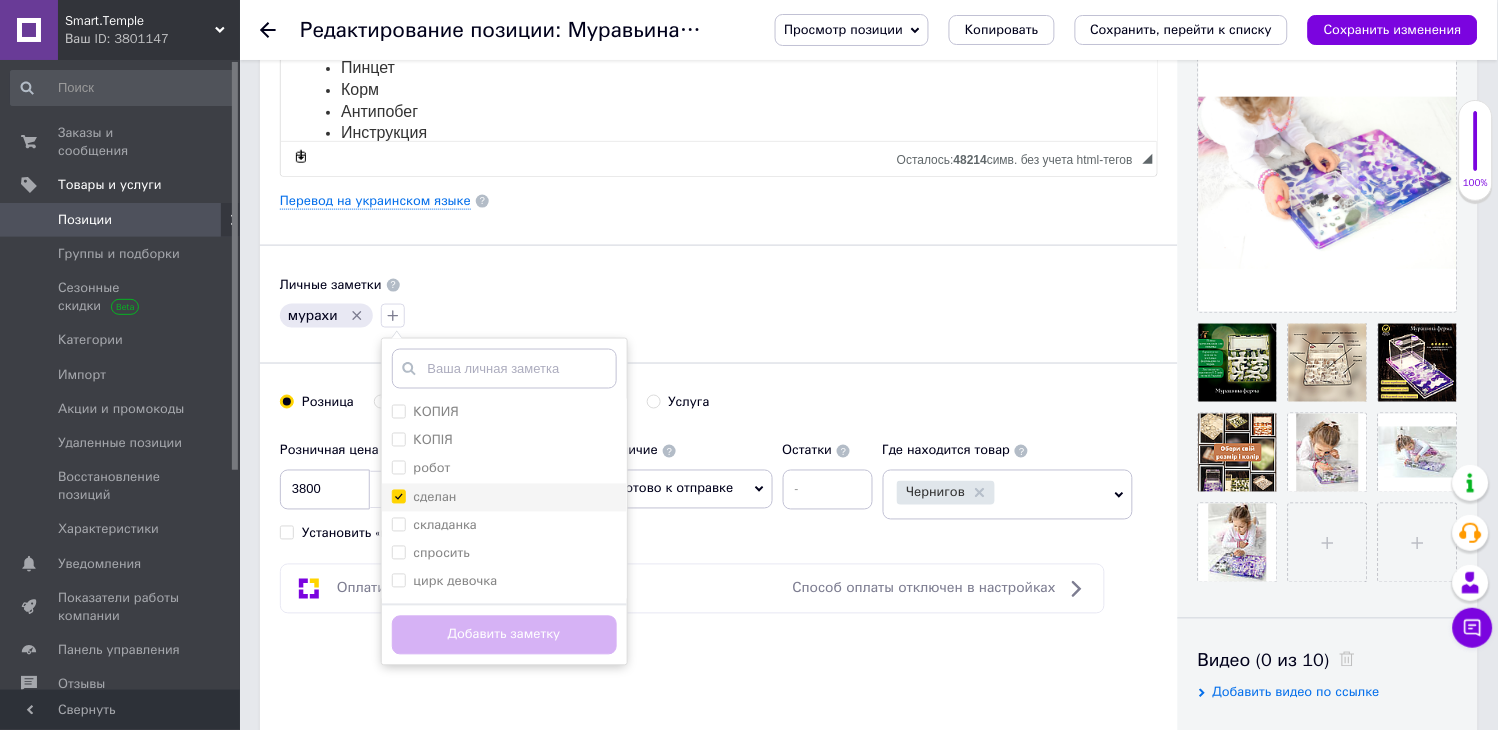 checkbox on "true" 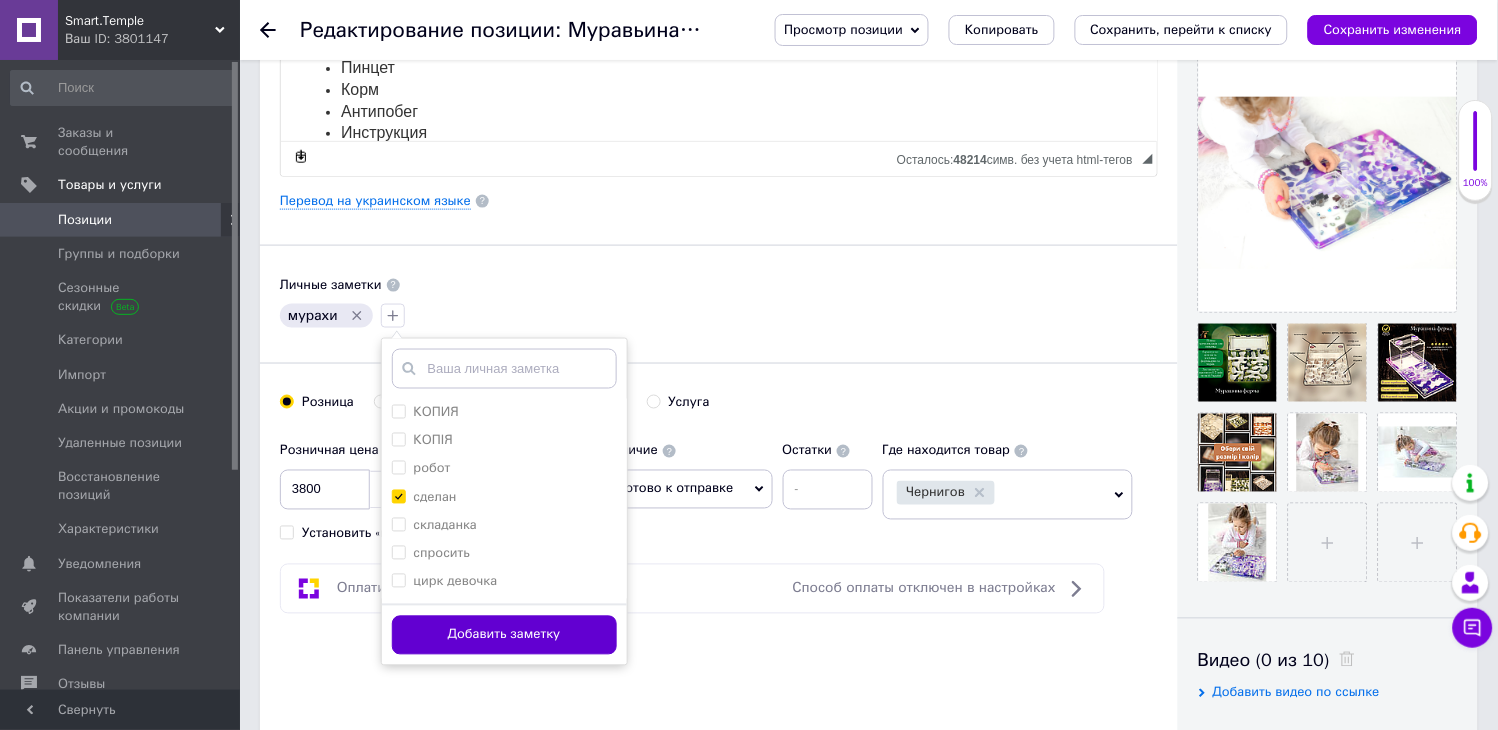 click on "Добавить заметку" at bounding box center (504, 635) 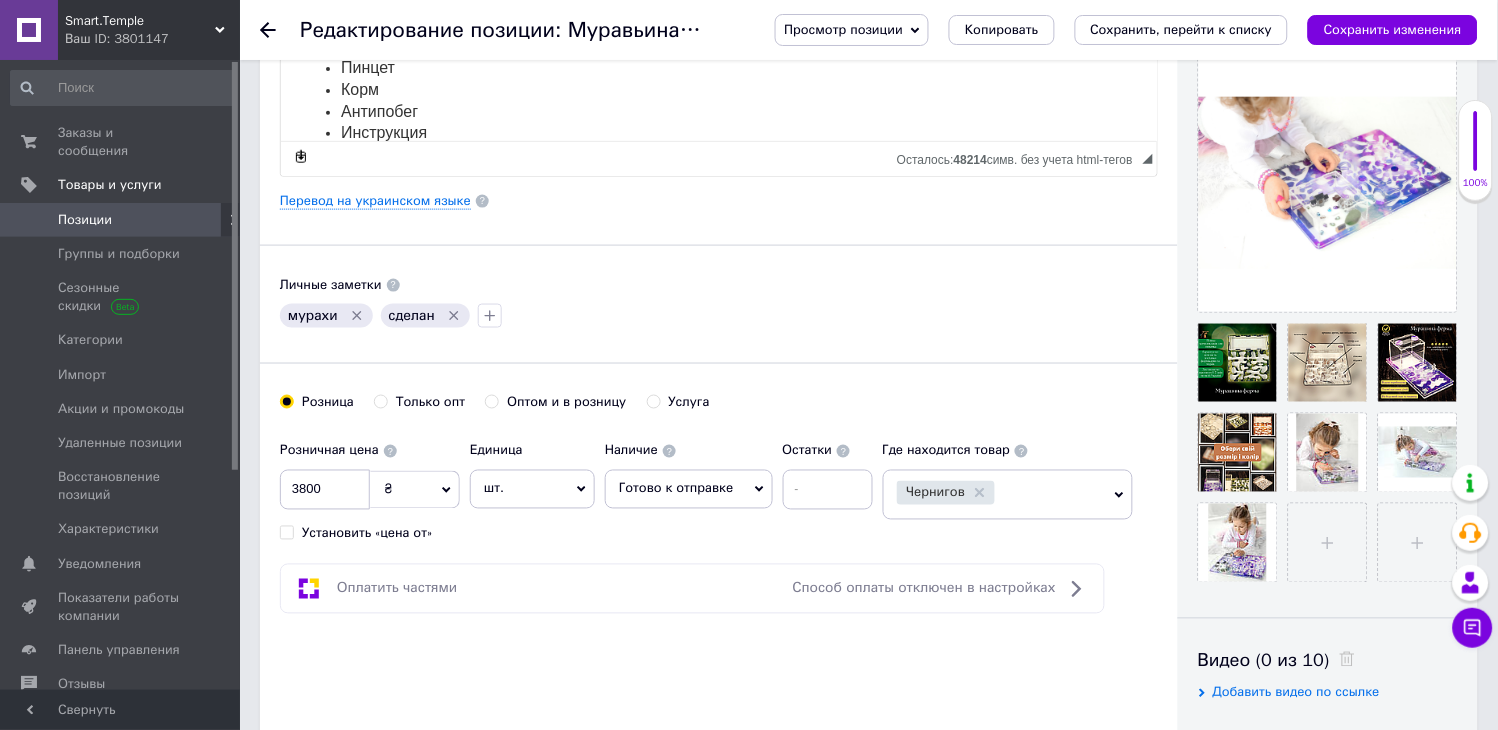 click on "Чернигов" at bounding box center (995, 495) 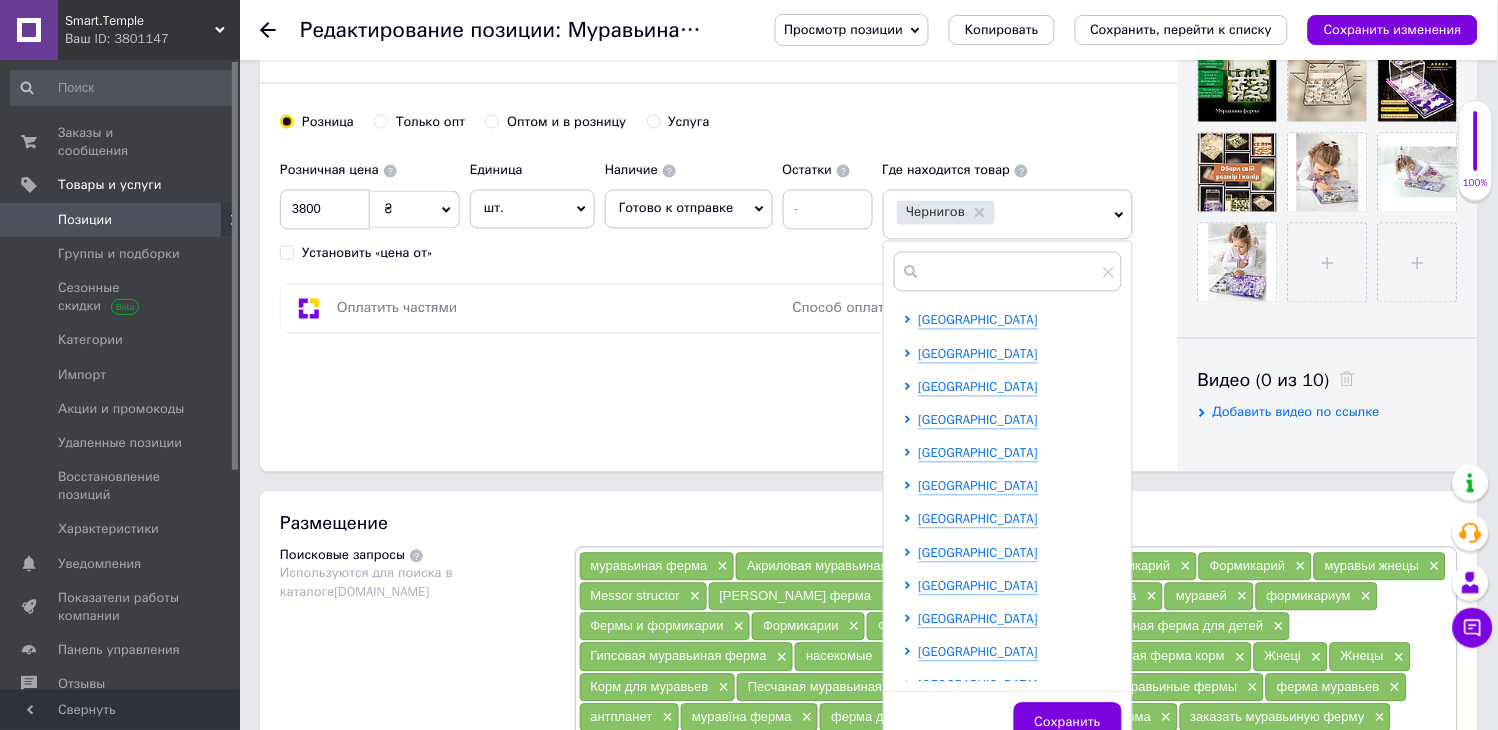 scroll, scrollTop: 777, scrollLeft: 0, axis: vertical 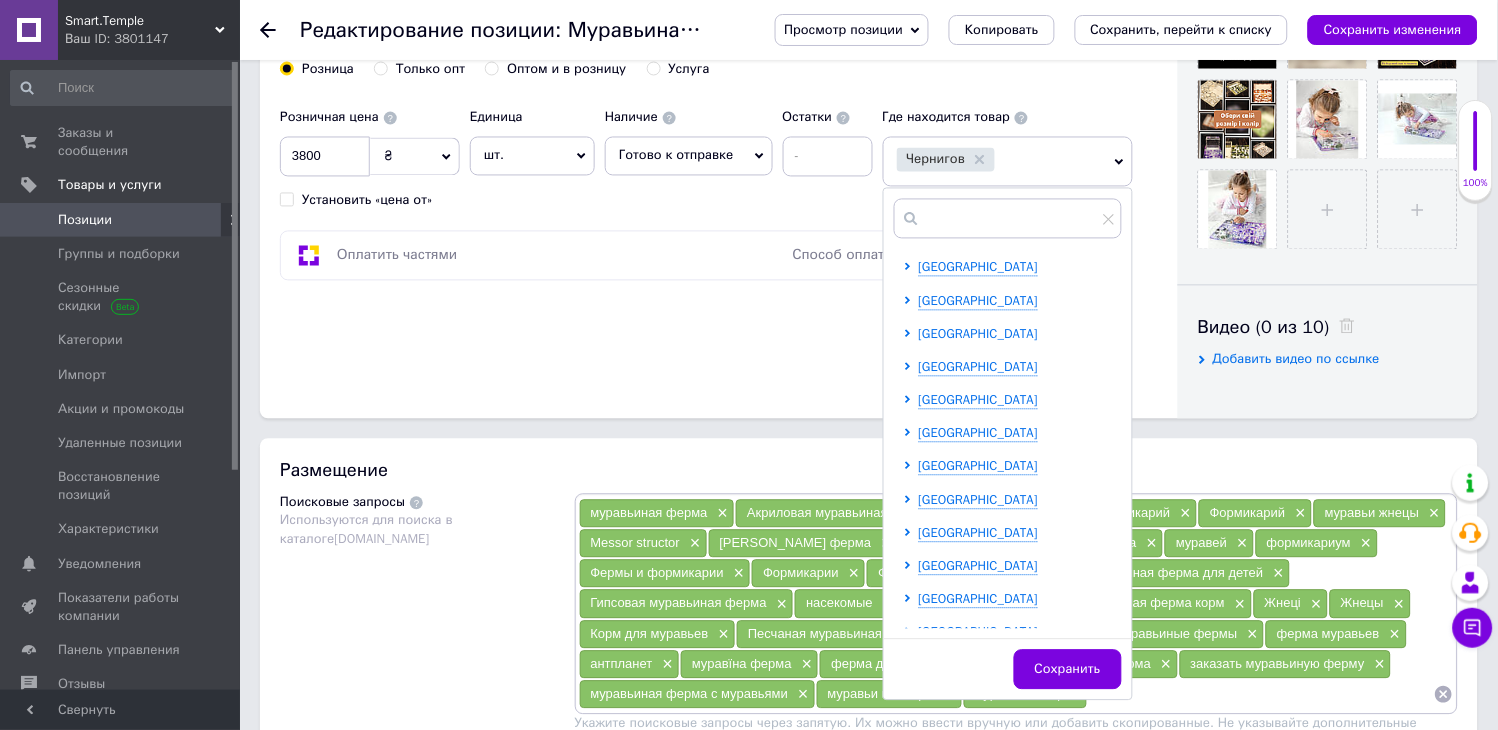 click on "[GEOGRAPHIC_DATA]" at bounding box center [979, 334] 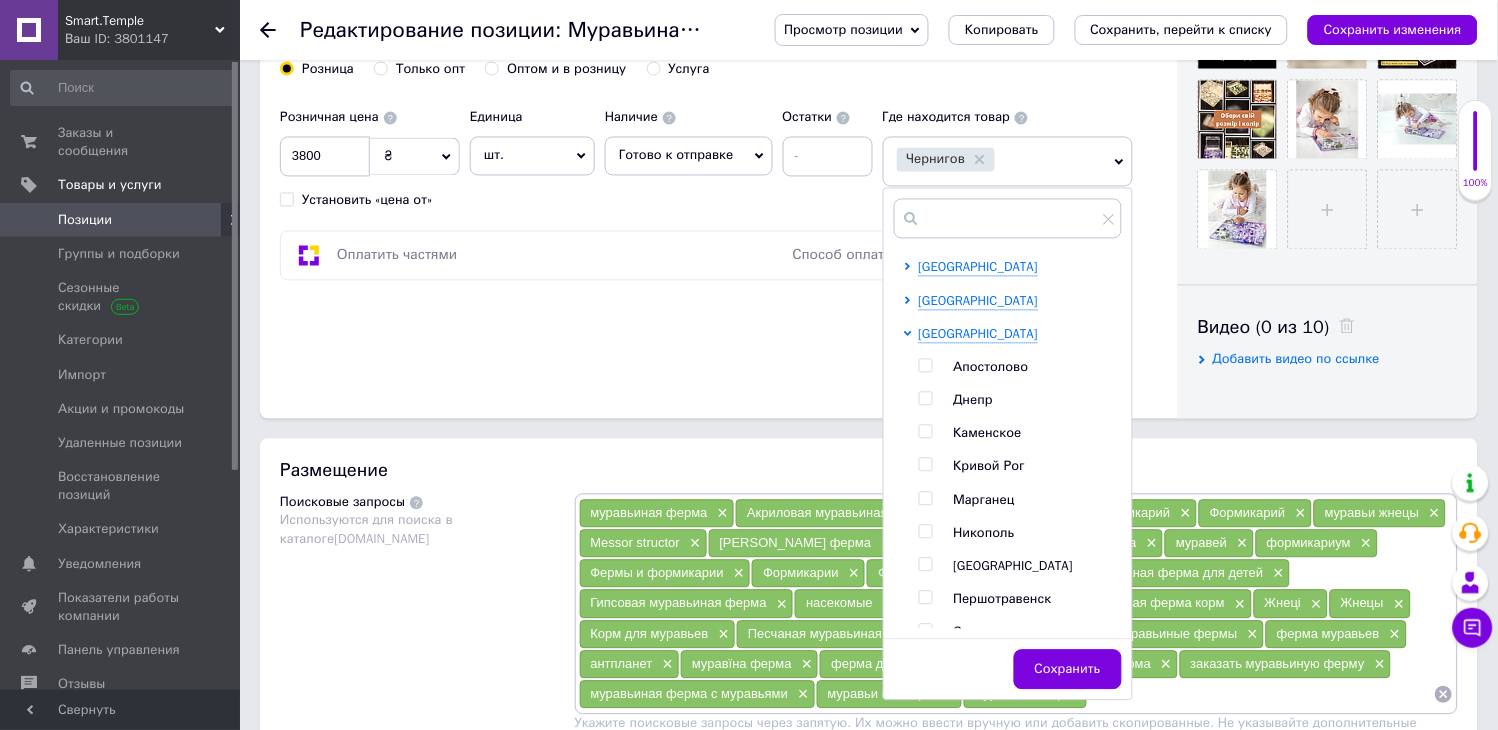 click at bounding box center (925, 399) 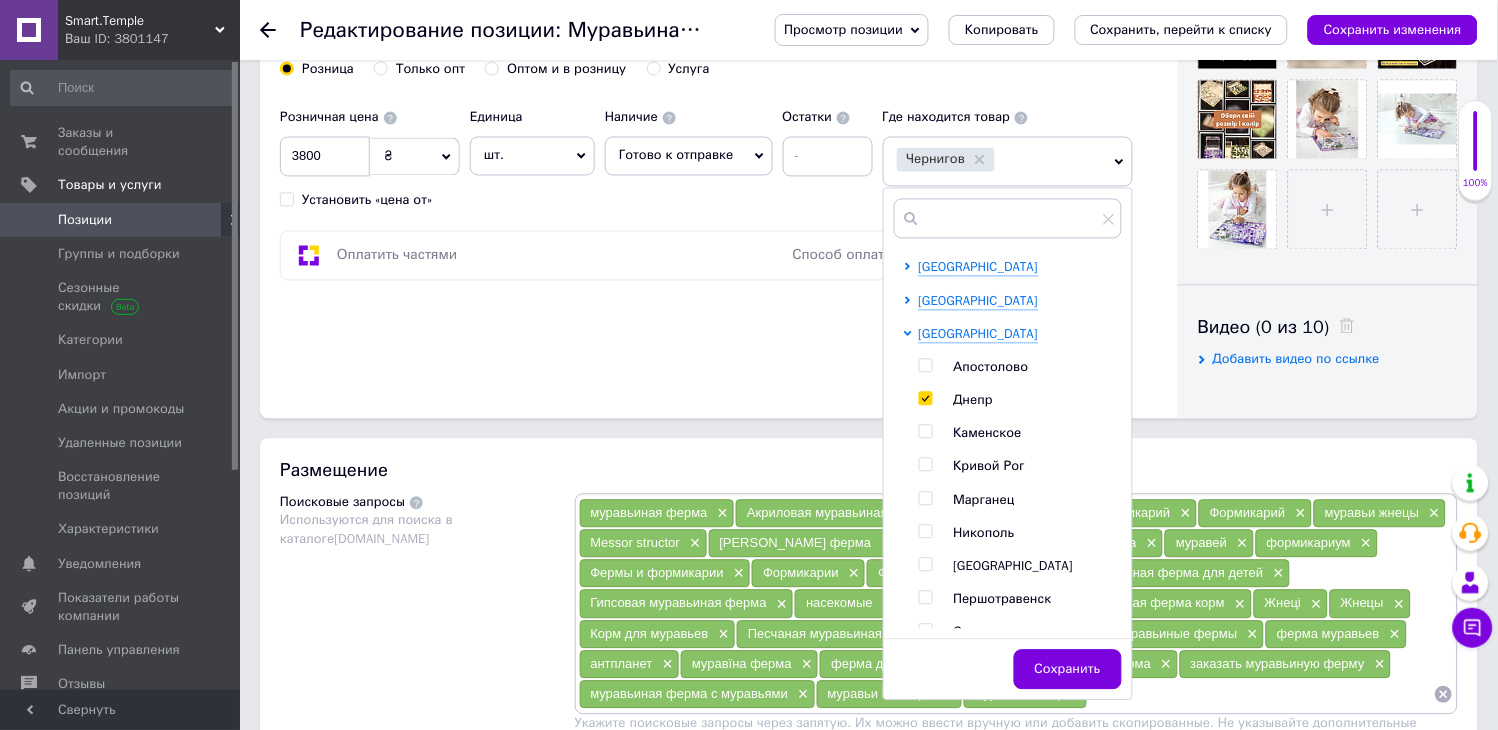 checkbox on "true" 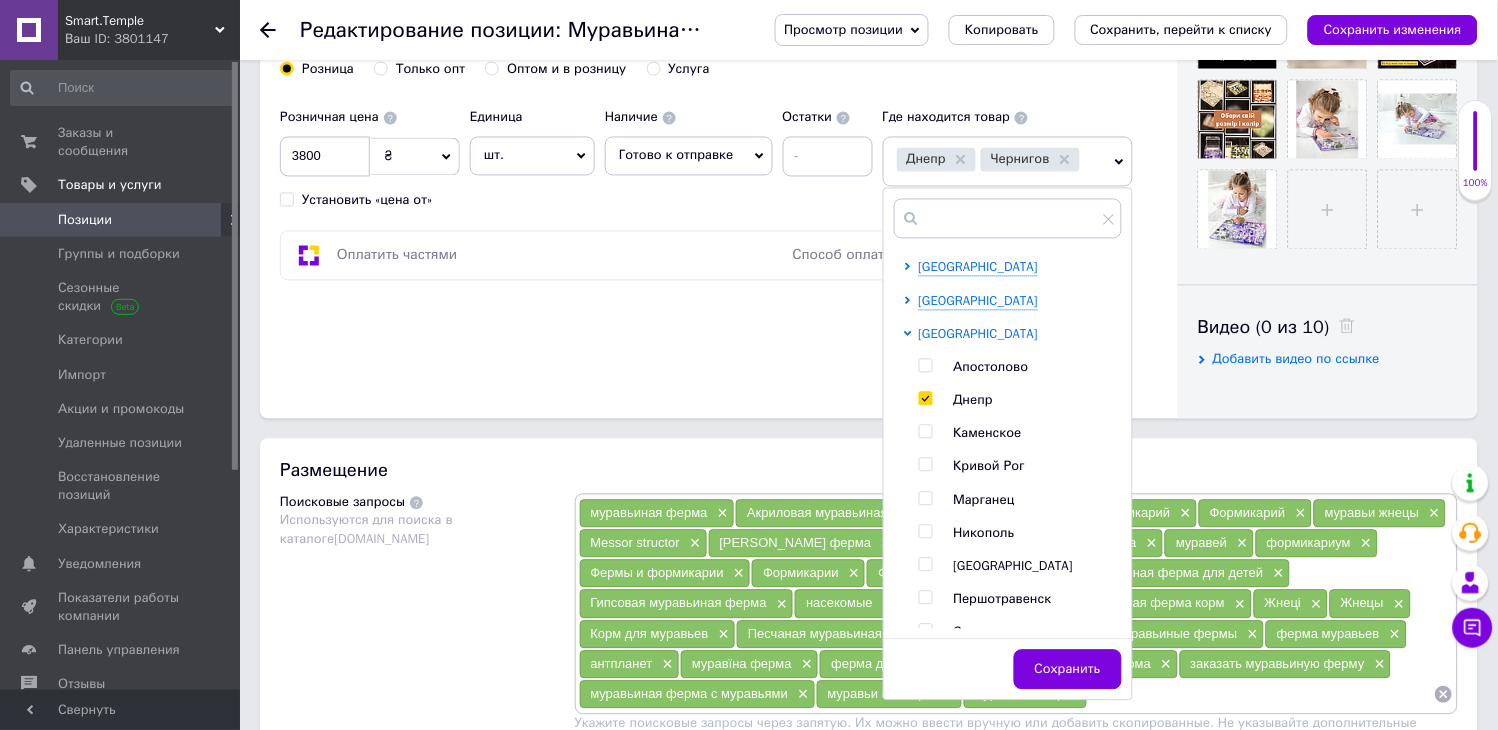 click on "[GEOGRAPHIC_DATA]" at bounding box center [979, 334] 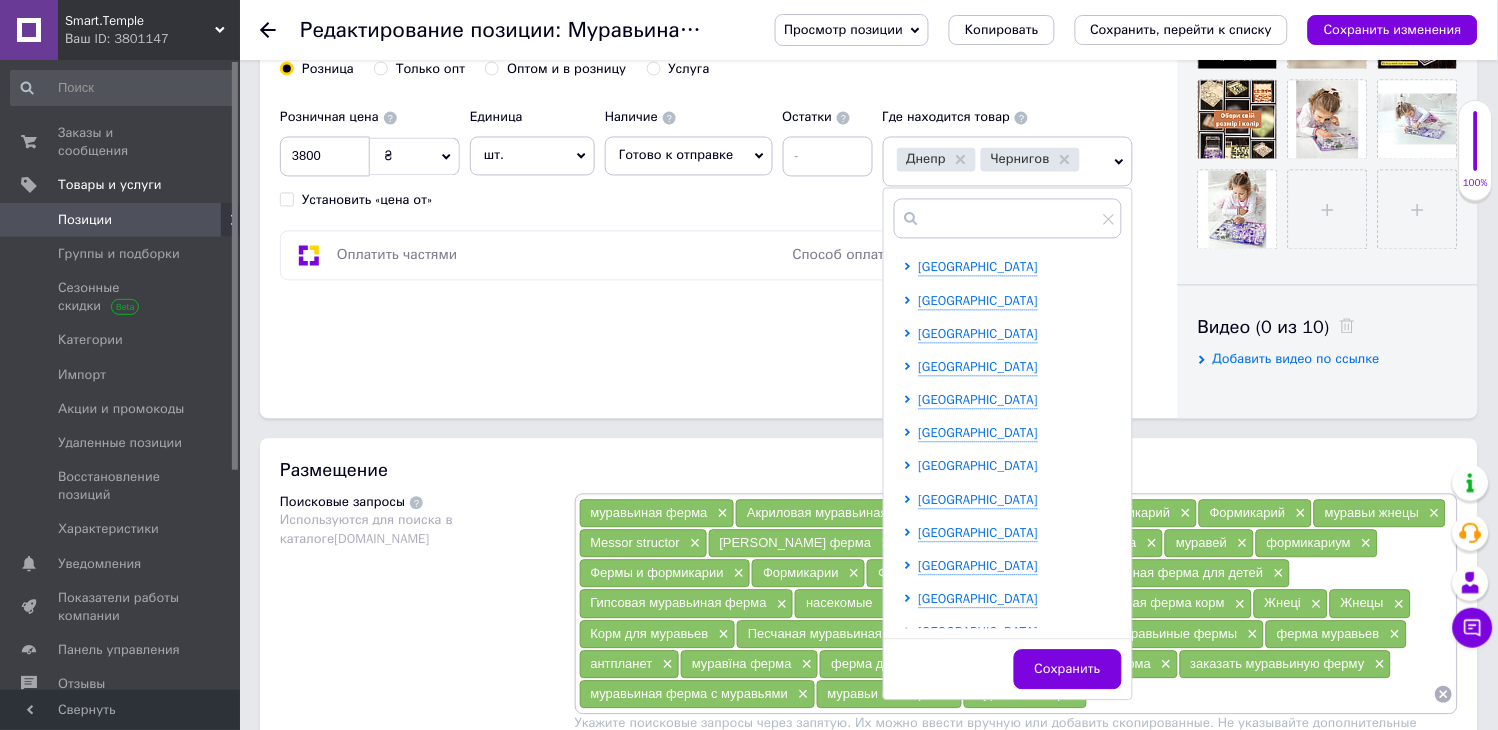click on "[GEOGRAPHIC_DATA]" at bounding box center [979, 466] 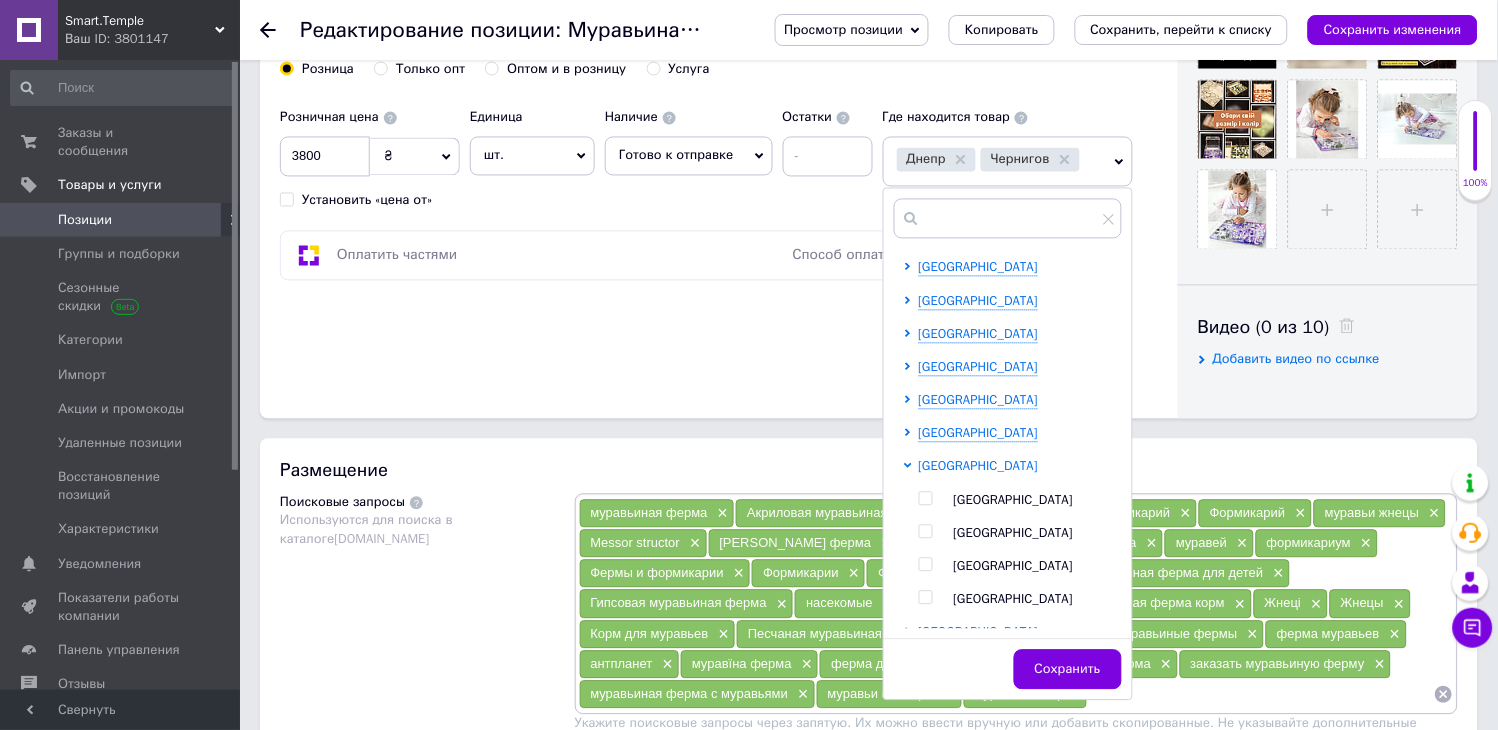 click on "[GEOGRAPHIC_DATA]" at bounding box center [979, 466] 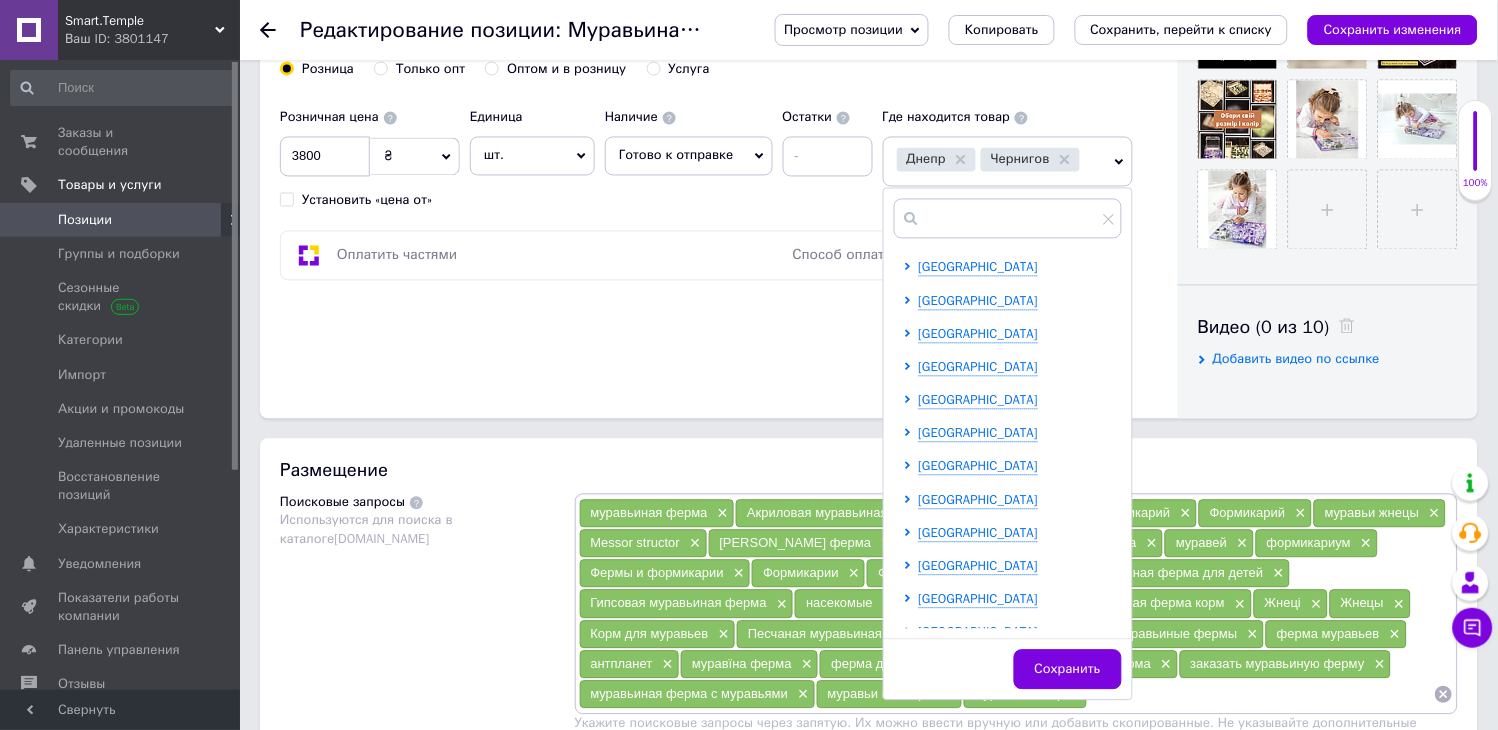 click on "[GEOGRAPHIC_DATA]" at bounding box center (979, 533) 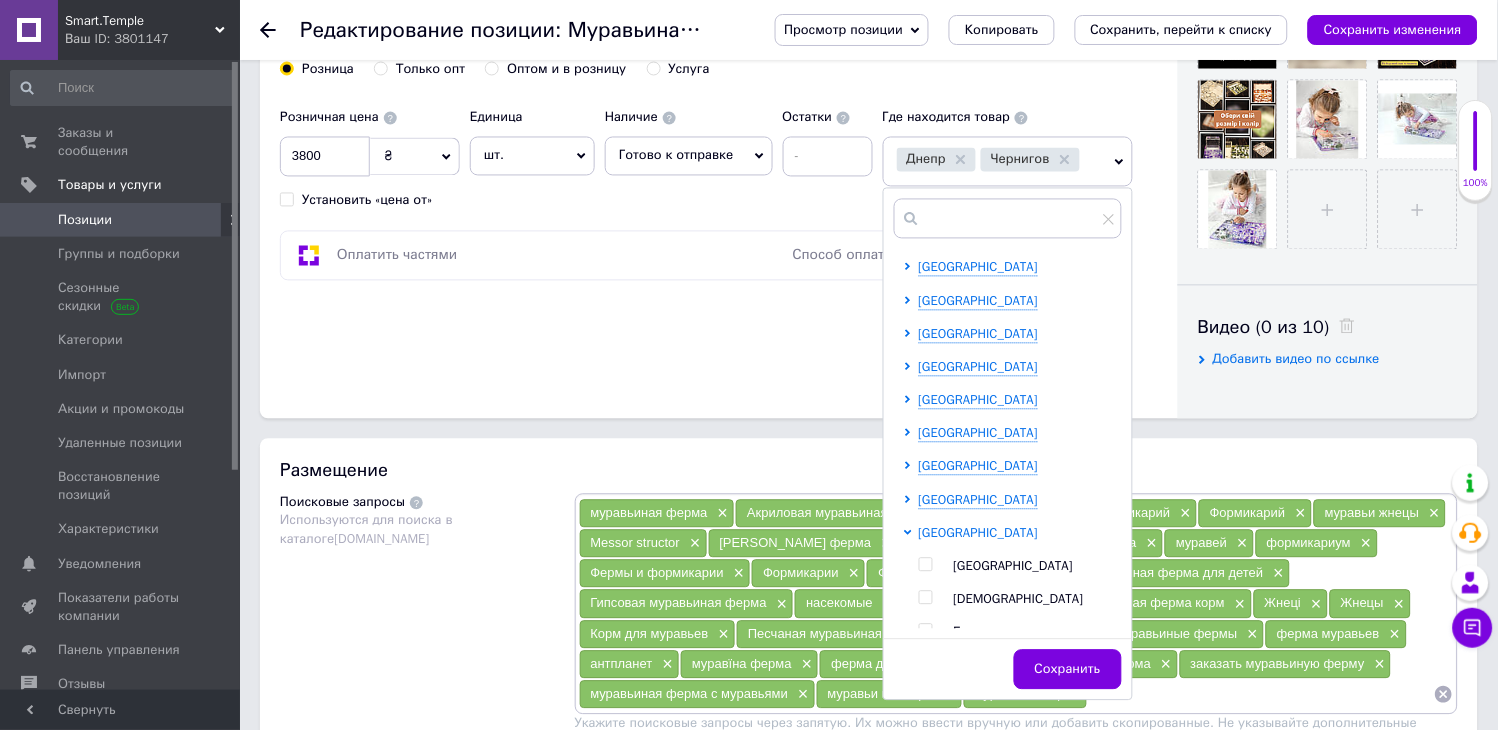 drag, startPoint x: 915, startPoint y: 565, endPoint x: 914, endPoint y: 538, distance: 27.018513 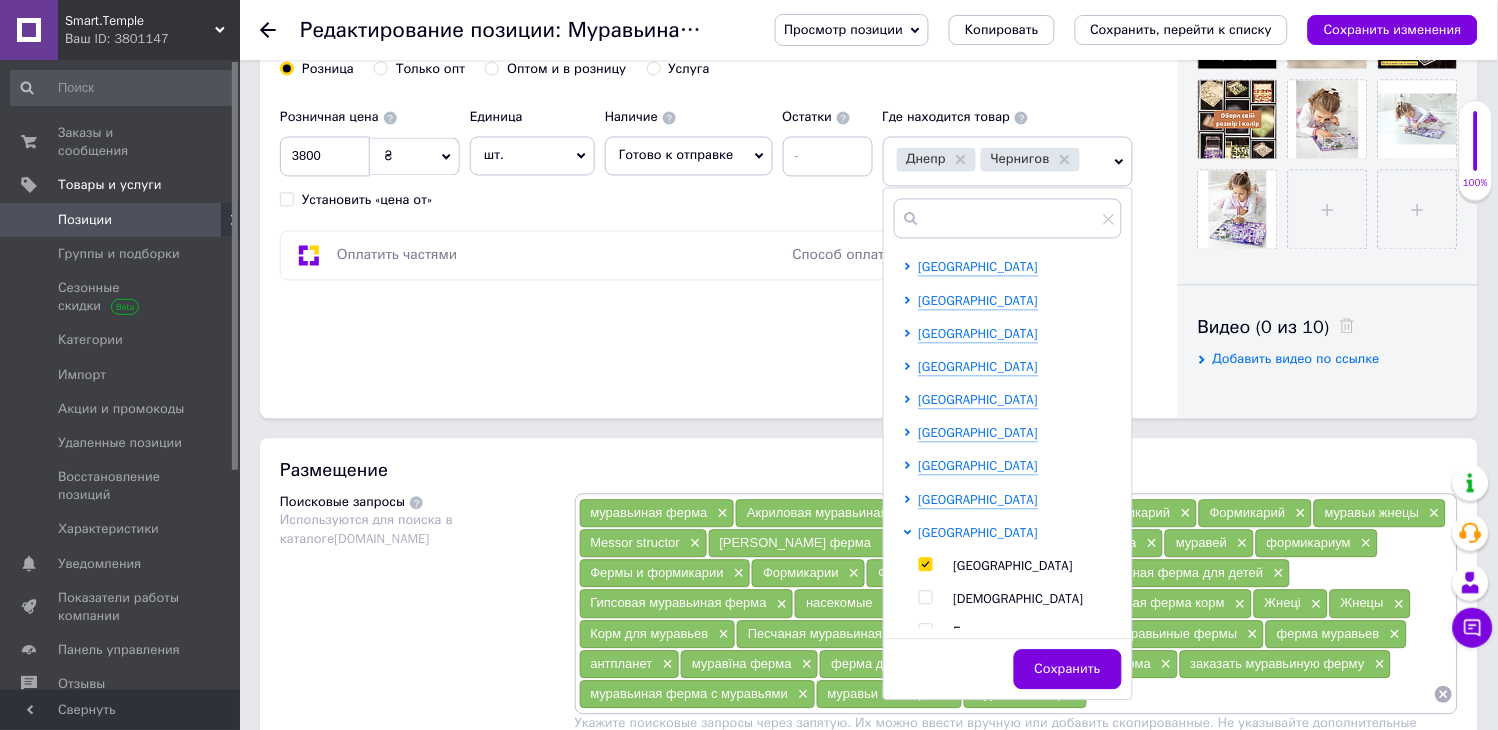 checkbox on "true" 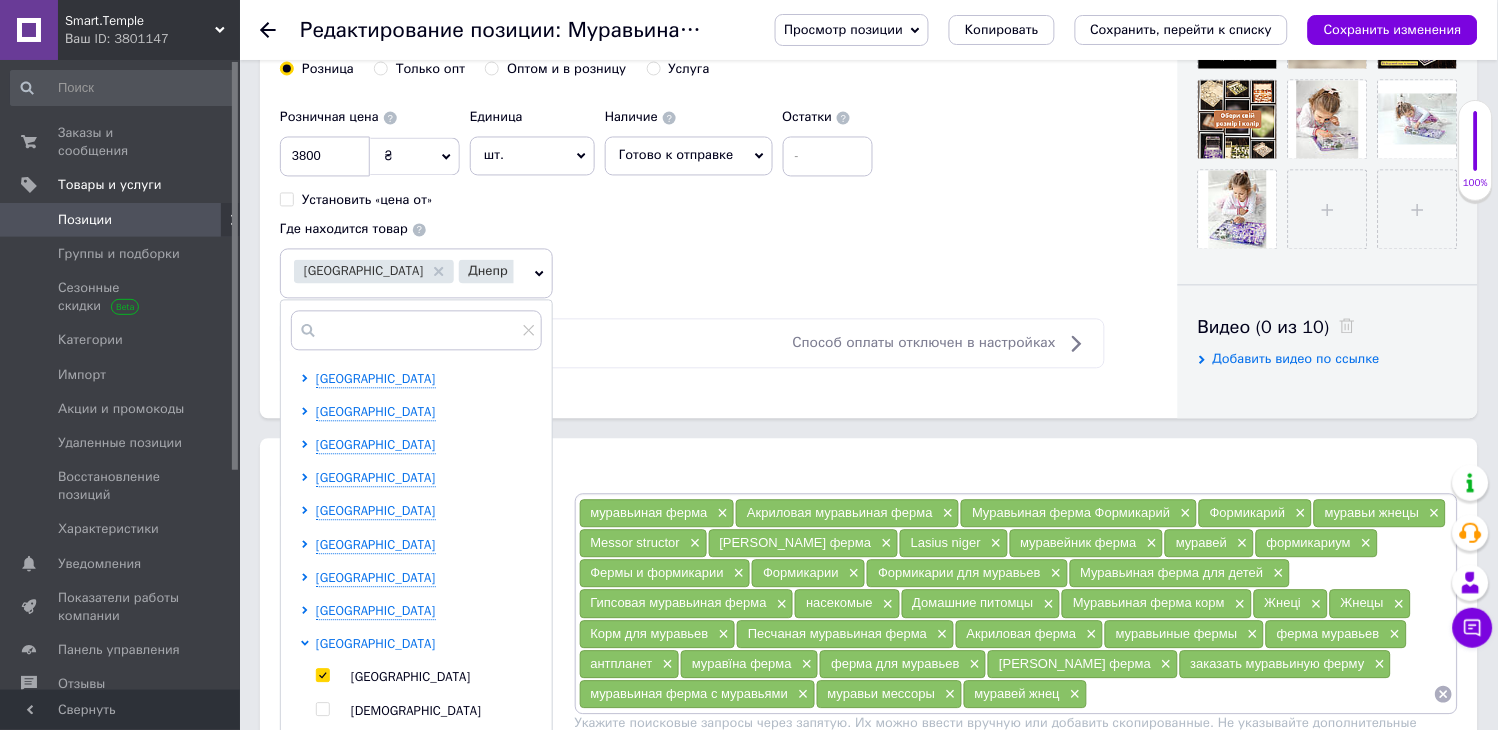 click on "[GEOGRAPHIC_DATA]" at bounding box center (376, 644) 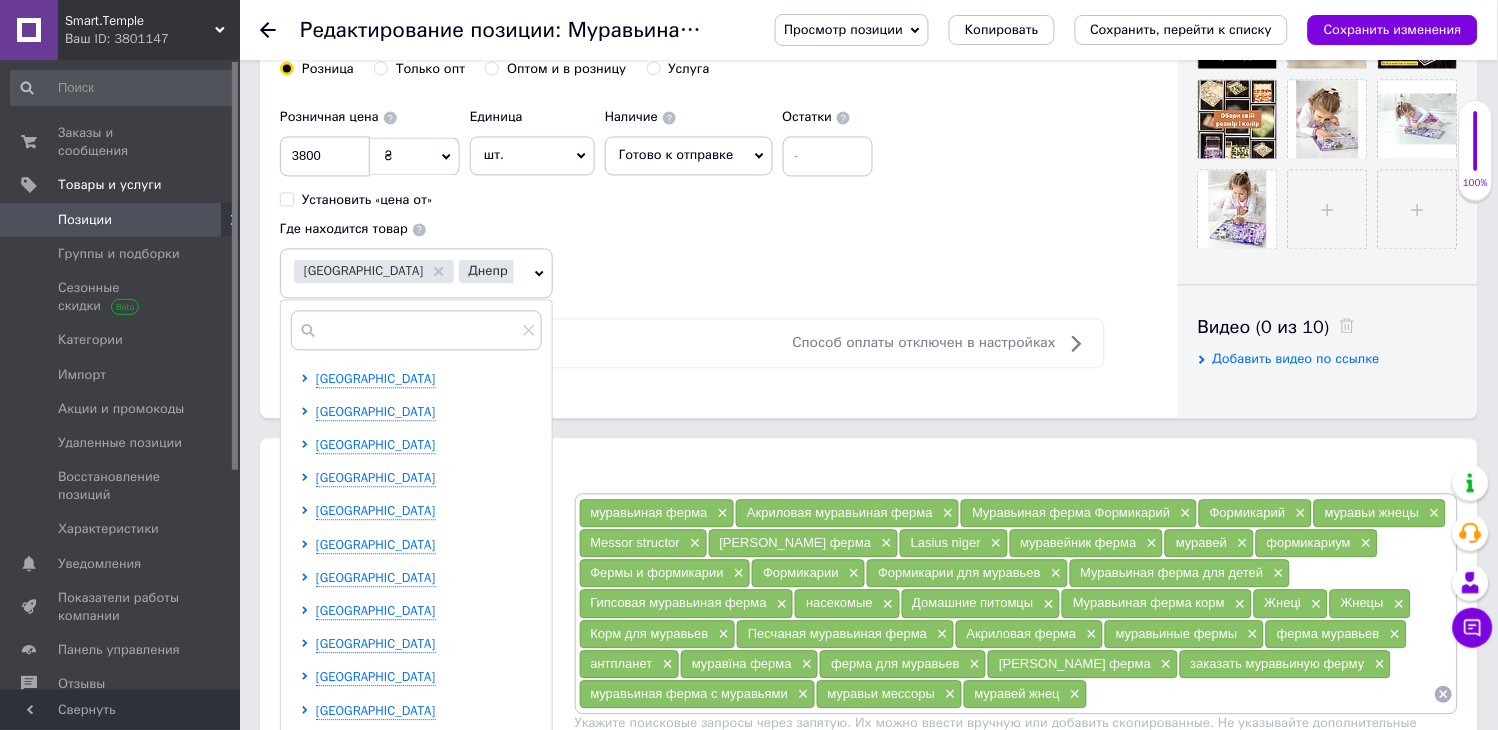 click on "Сохранить" at bounding box center (488, 782) 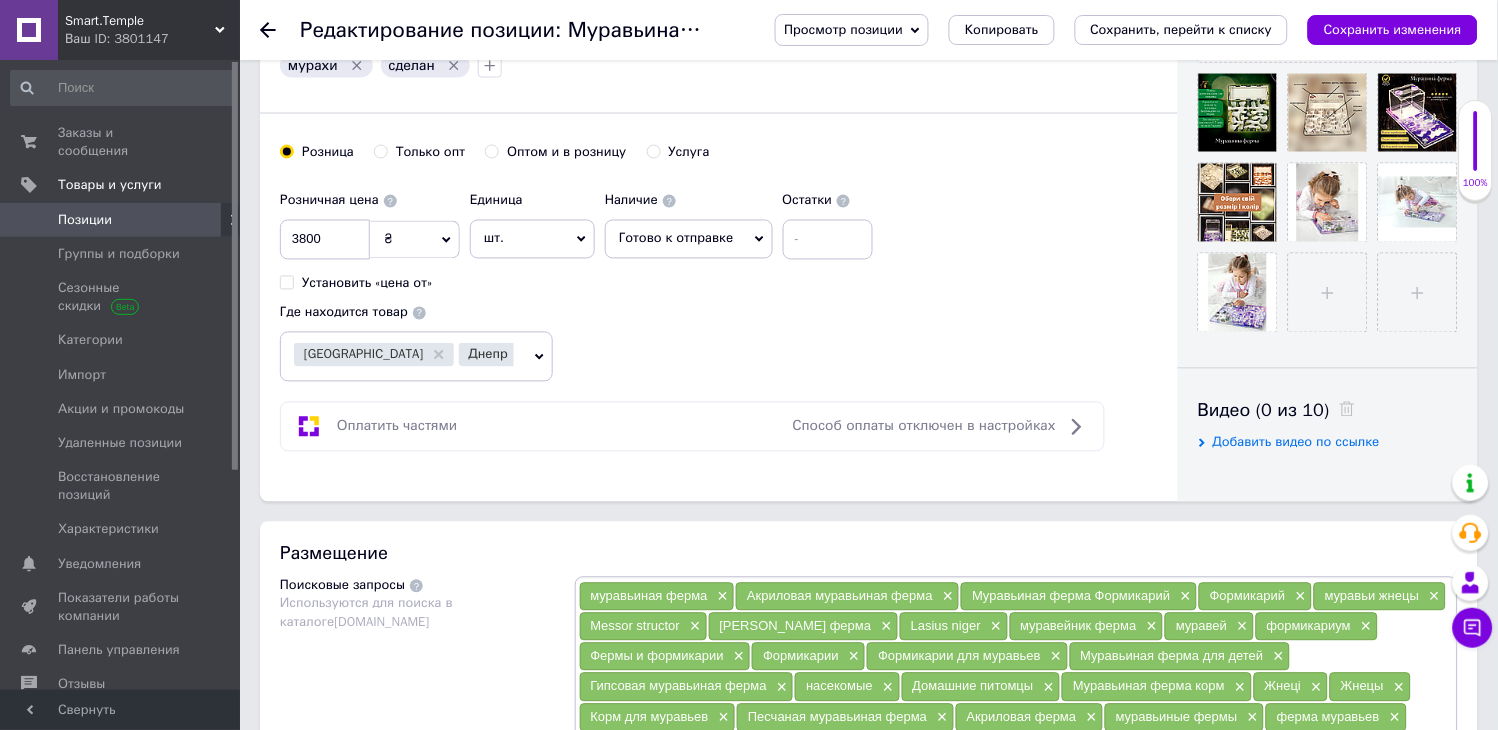 scroll, scrollTop: 555, scrollLeft: 0, axis: vertical 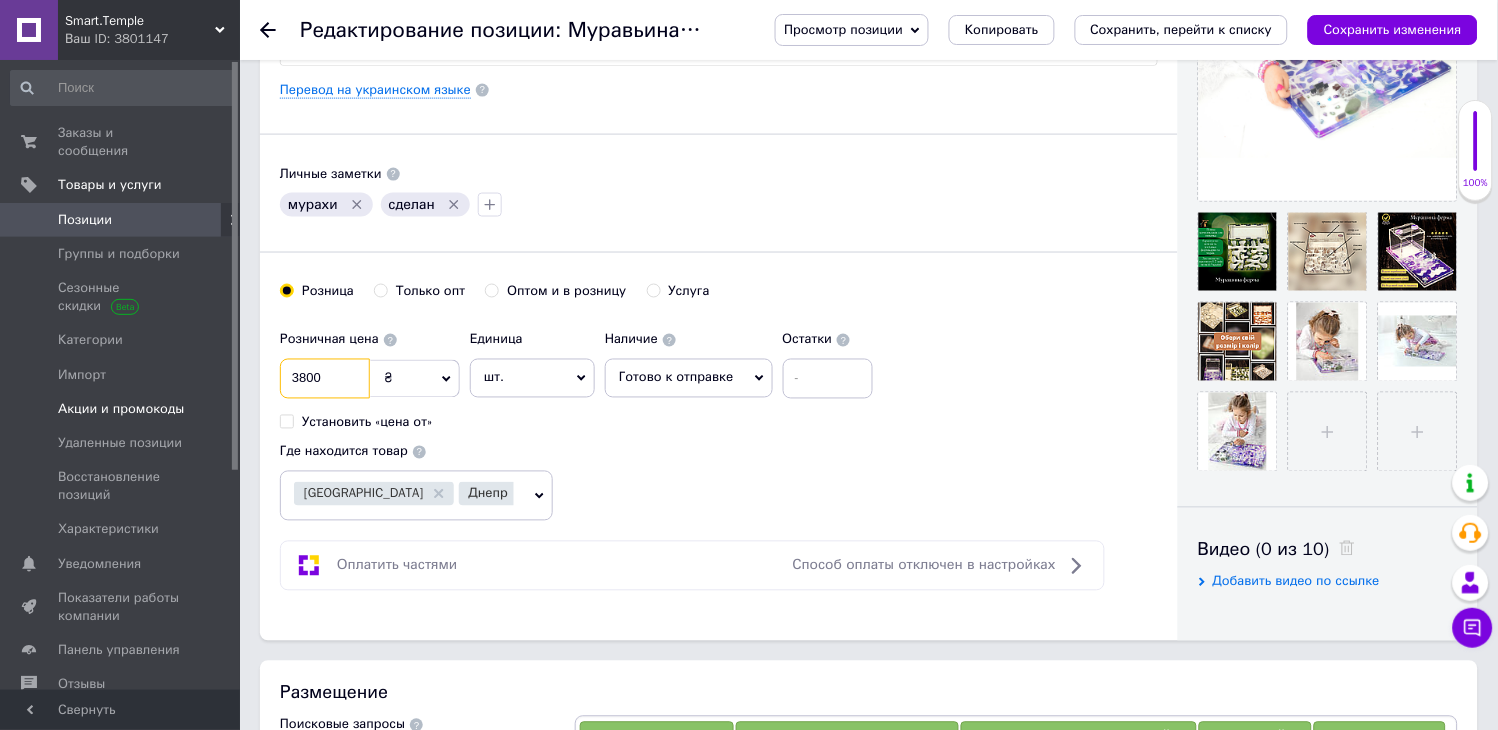 drag, startPoint x: 338, startPoint y: 383, endPoint x: 210, endPoint y: 378, distance: 128.09763 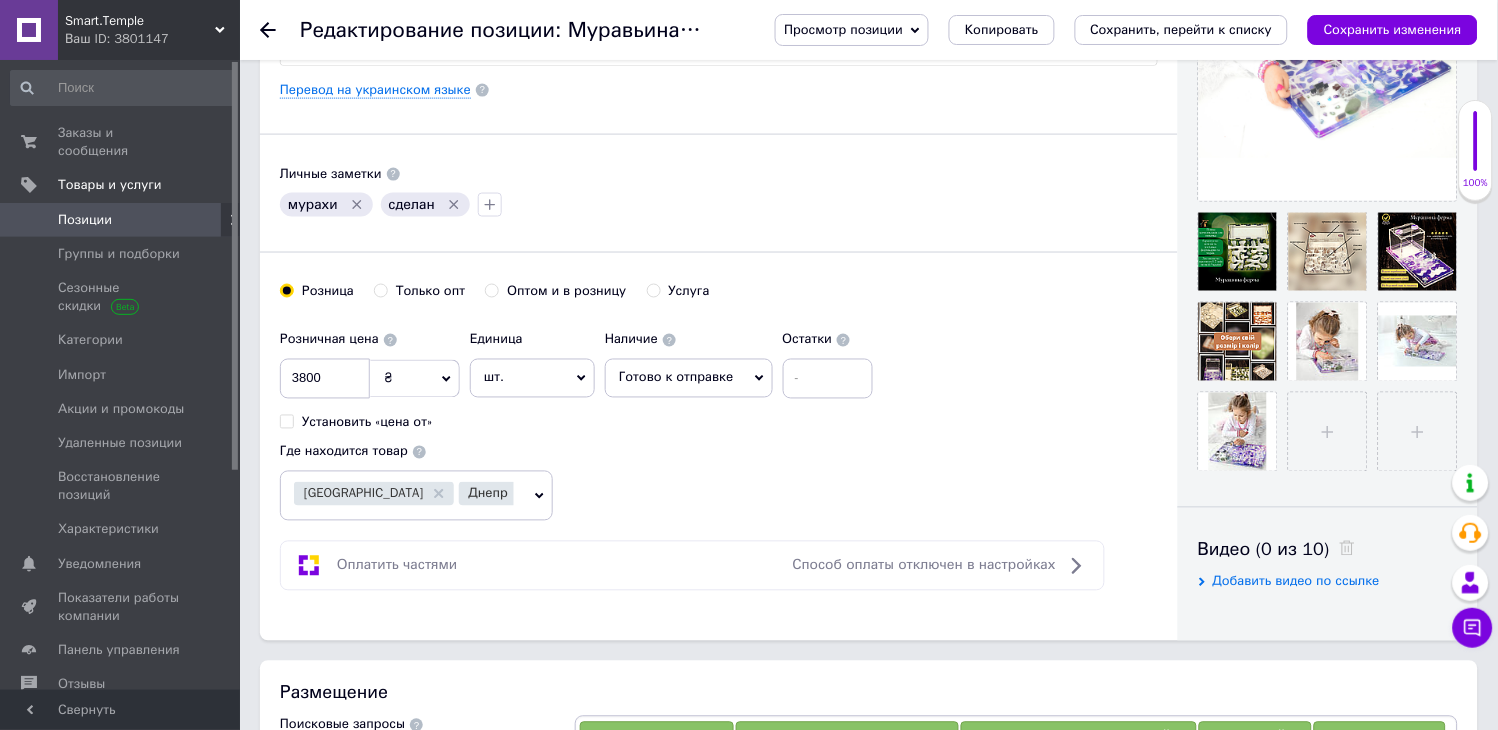 click on "Основная информация Название позиции (Русский) ✱ Муравьиная ферма. Формикарий. [PERSON_NAME] ферма Набор новичка "Mega-космос"+ Муравьи Messor structor Код/Артикул ST3040002 Описание (Русский) ✱ Наша самая большая ферма.
Вы приобретаете набор:
Ферма размером 30*40 см
Большая колония мурашек (25-40 особей и Королева)
Пипетка
Пинцет
Корм
Антипобег
Инструкция
Цветной песок ( один )
Цветные камни
Сменные перегородки
Высота ходов 8 мм, удобно будут себя чувствовать все виды мурашек.
Есть 3 различных расцветки
Гипсовая прослойка
3 зоны для увлажнения" at bounding box center (719, 83) 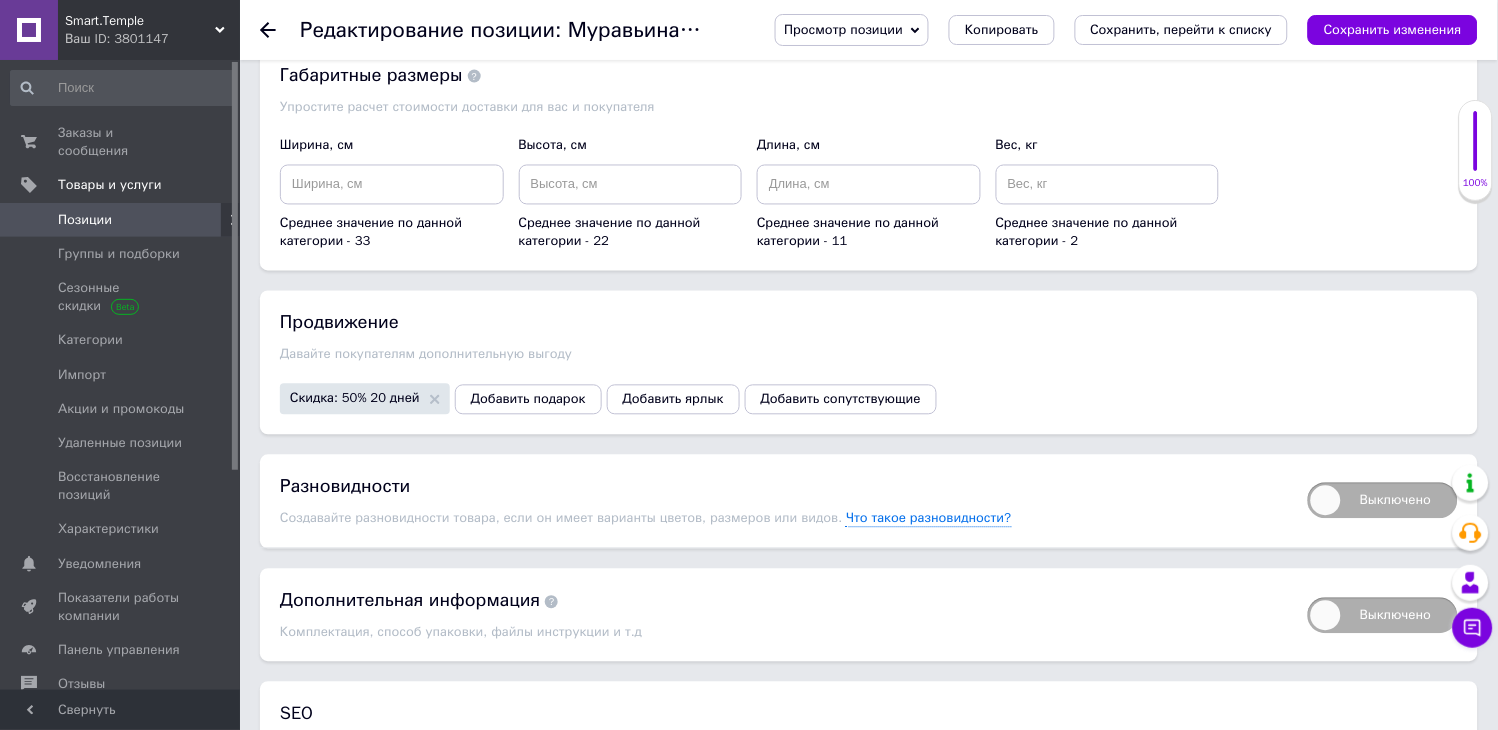 scroll, scrollTop: 2438, scrollLeft: 0, axis: vertical 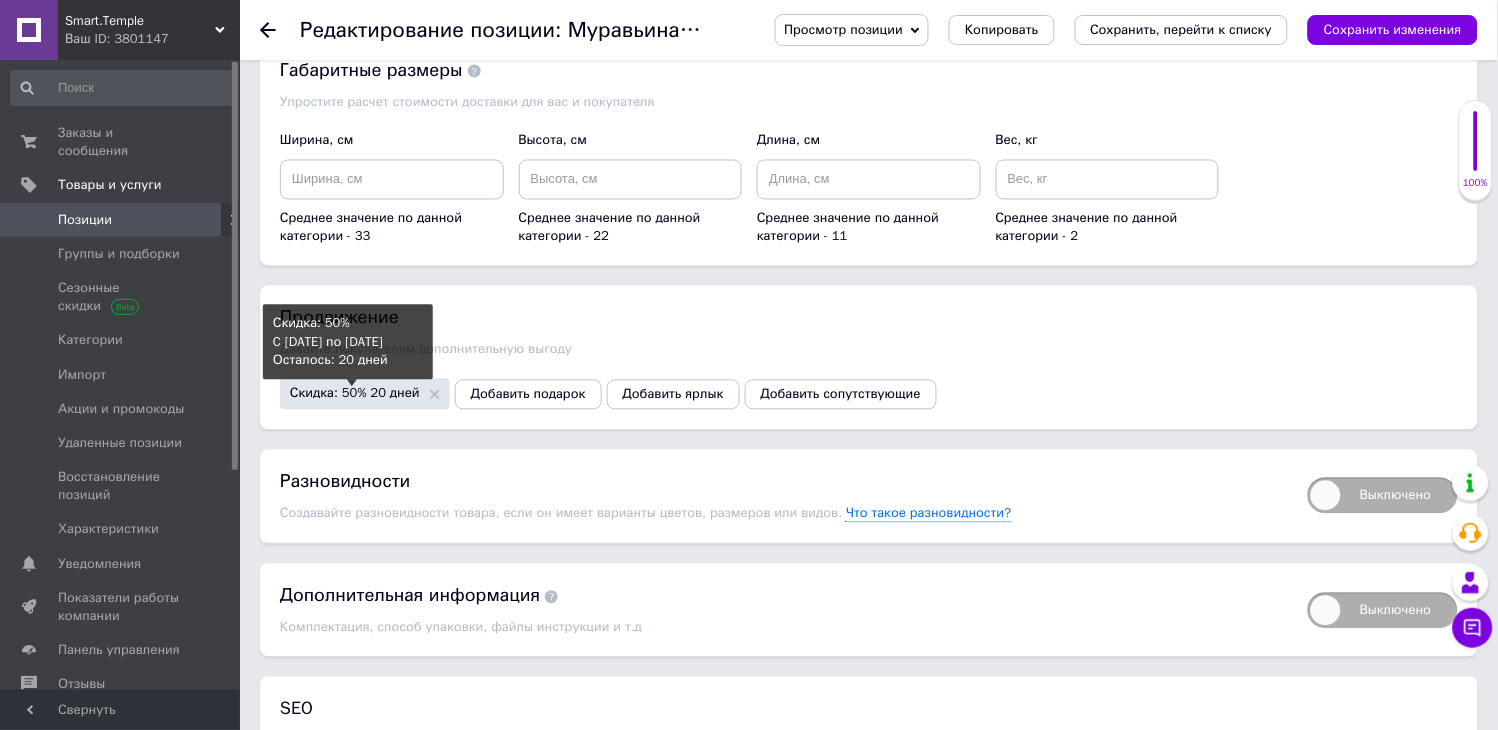 click on "Скидка: 50% 20 дней" at bounding box center (355, 393) 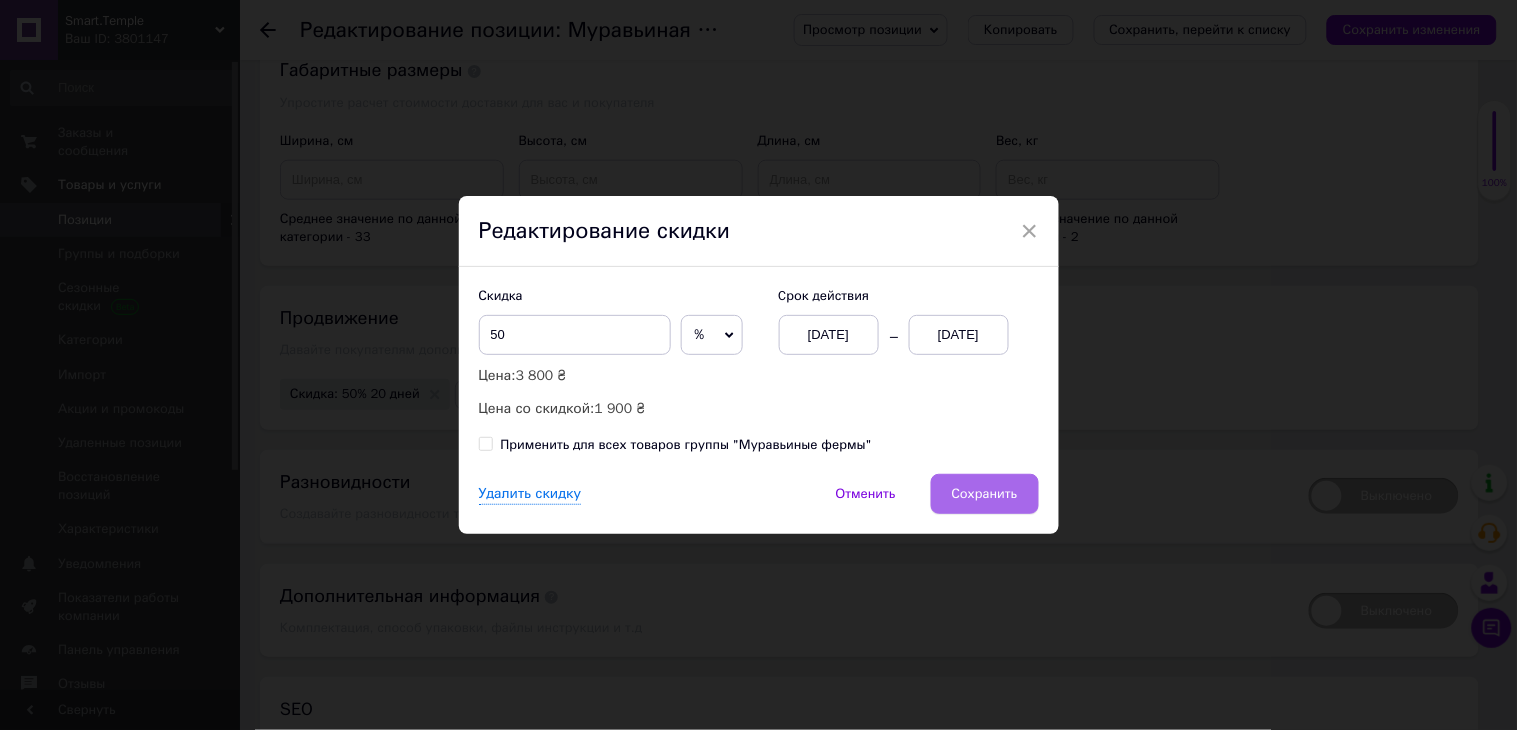 click on "Сохранить" at bounding box center [985, 494] 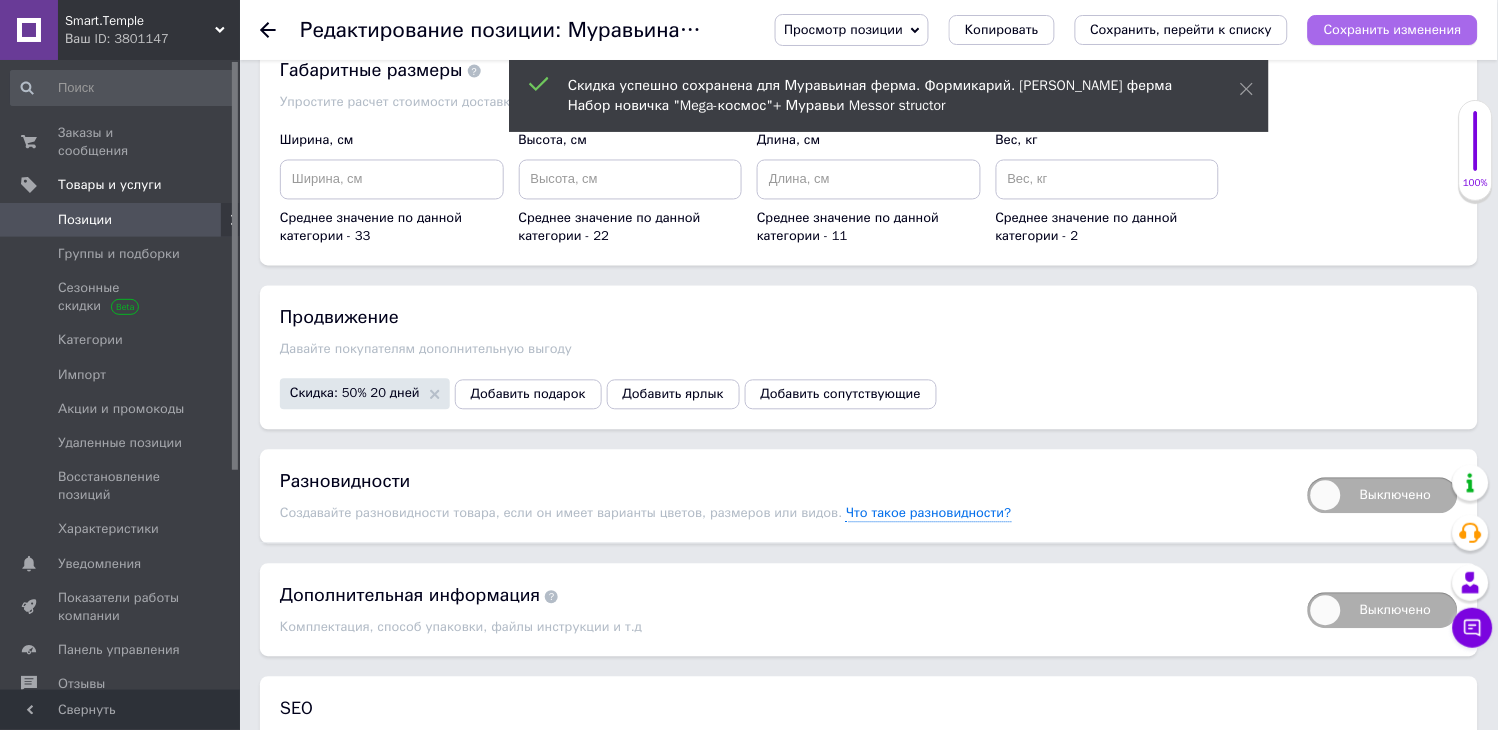click on "Сохранить изменения" at bounding box center (1393, 29) 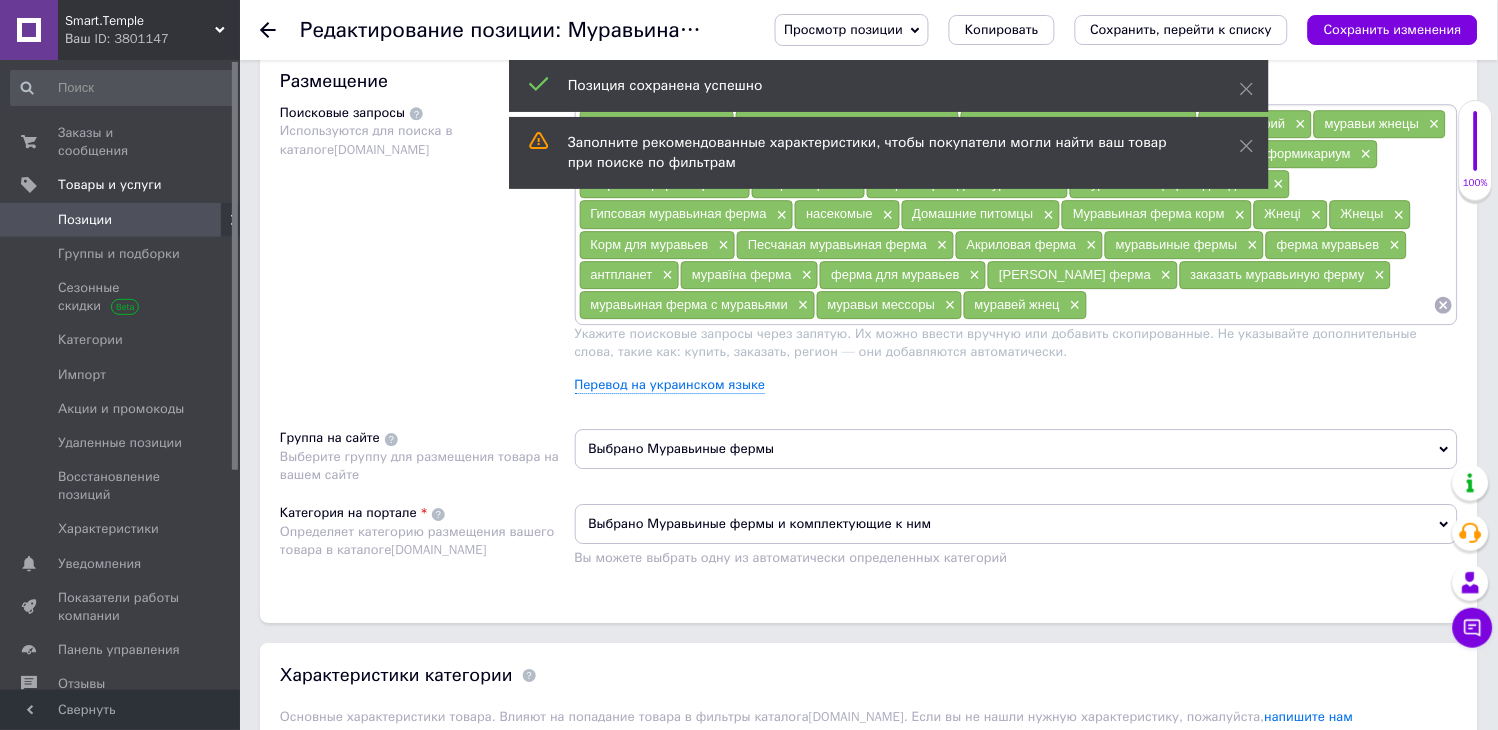 scroll, scrollTop: 1155, scrollLeft: 0, axis: vertical 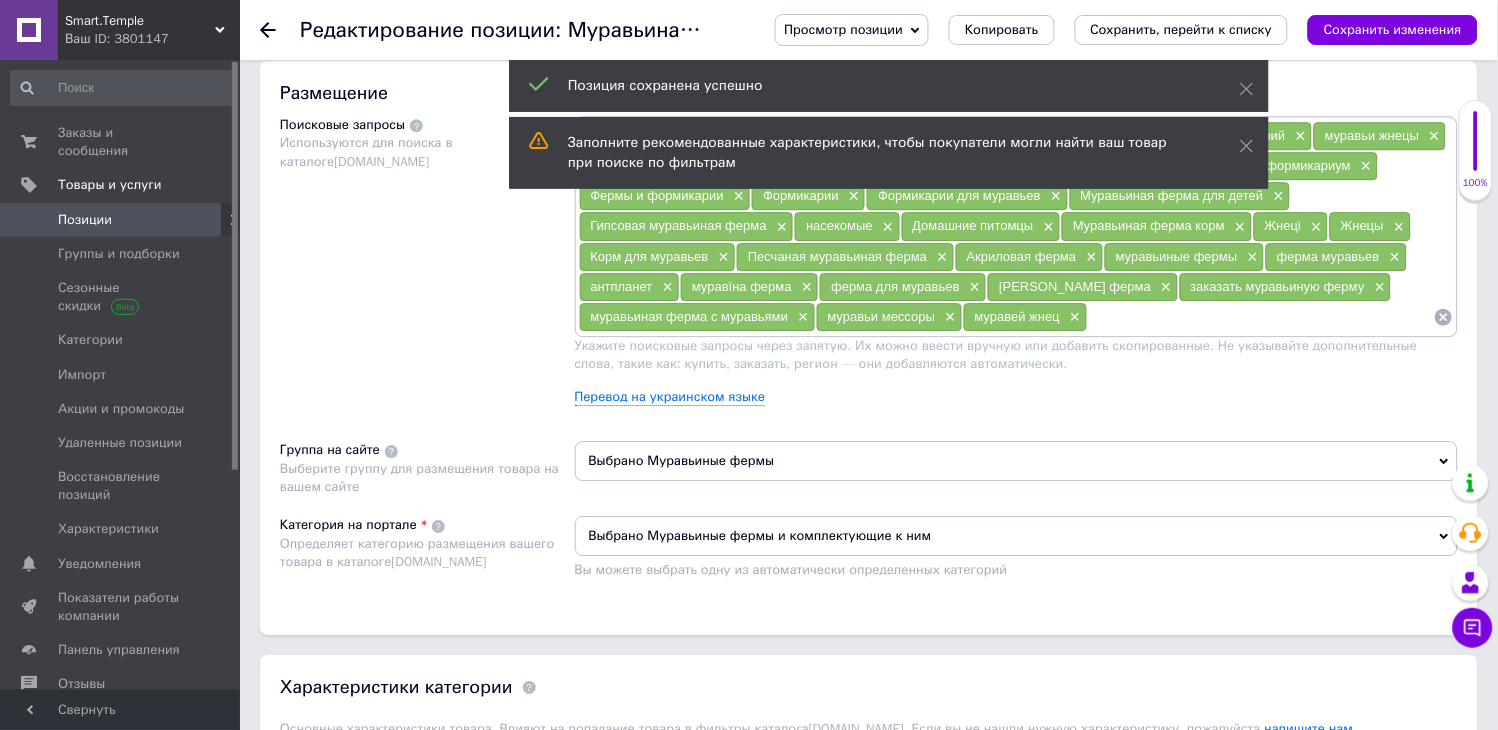 click 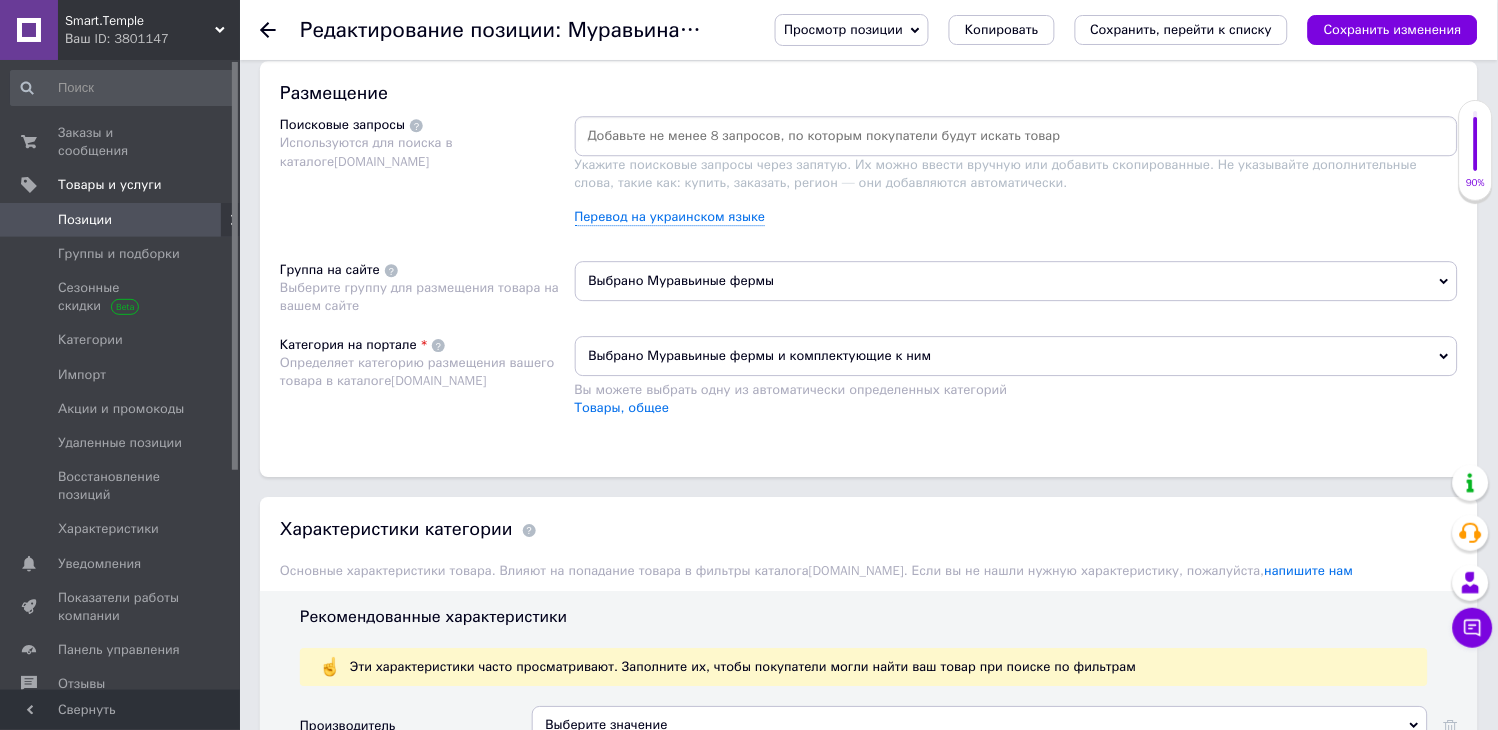 click at bounding box center [1017, 136] 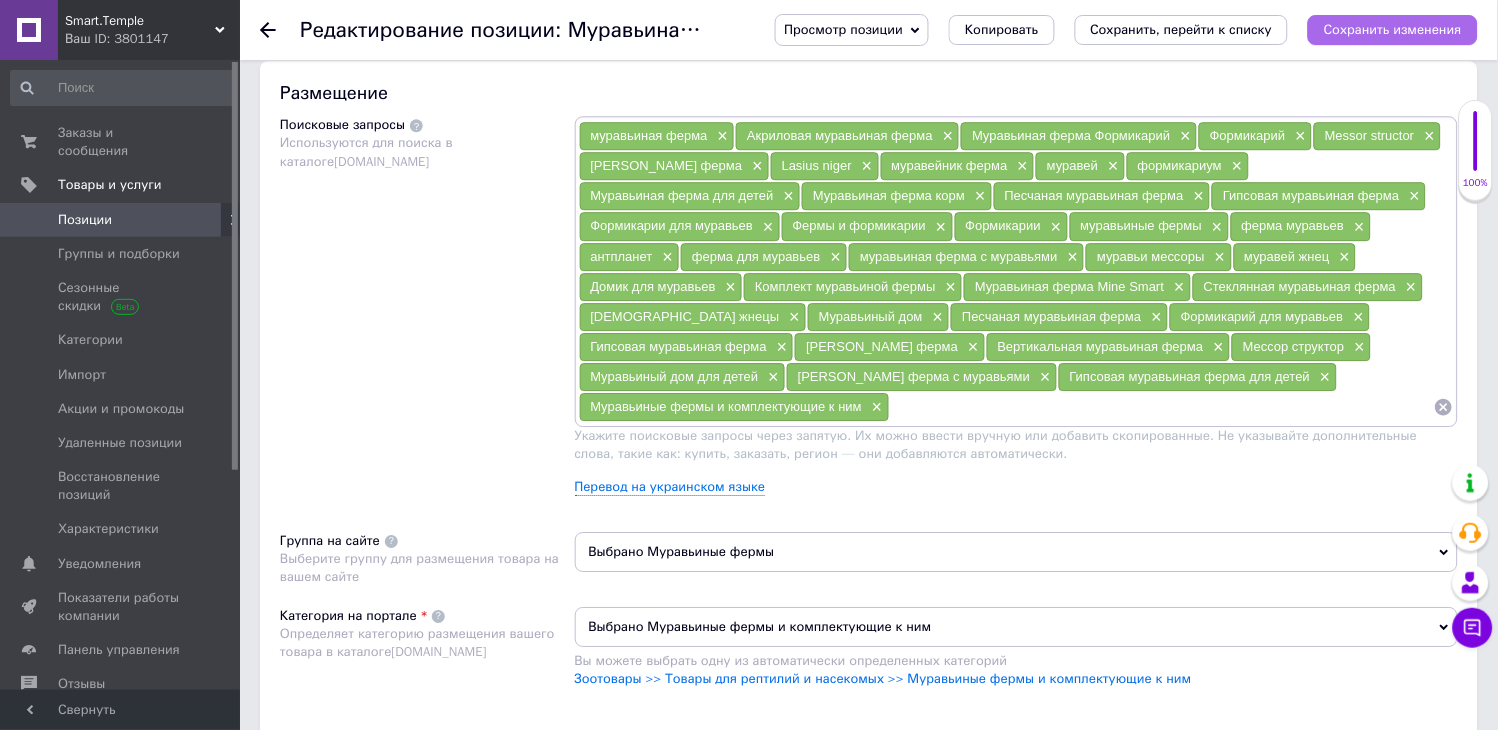 click on "Сохранить изменения" at bounding box center [1393, 29] 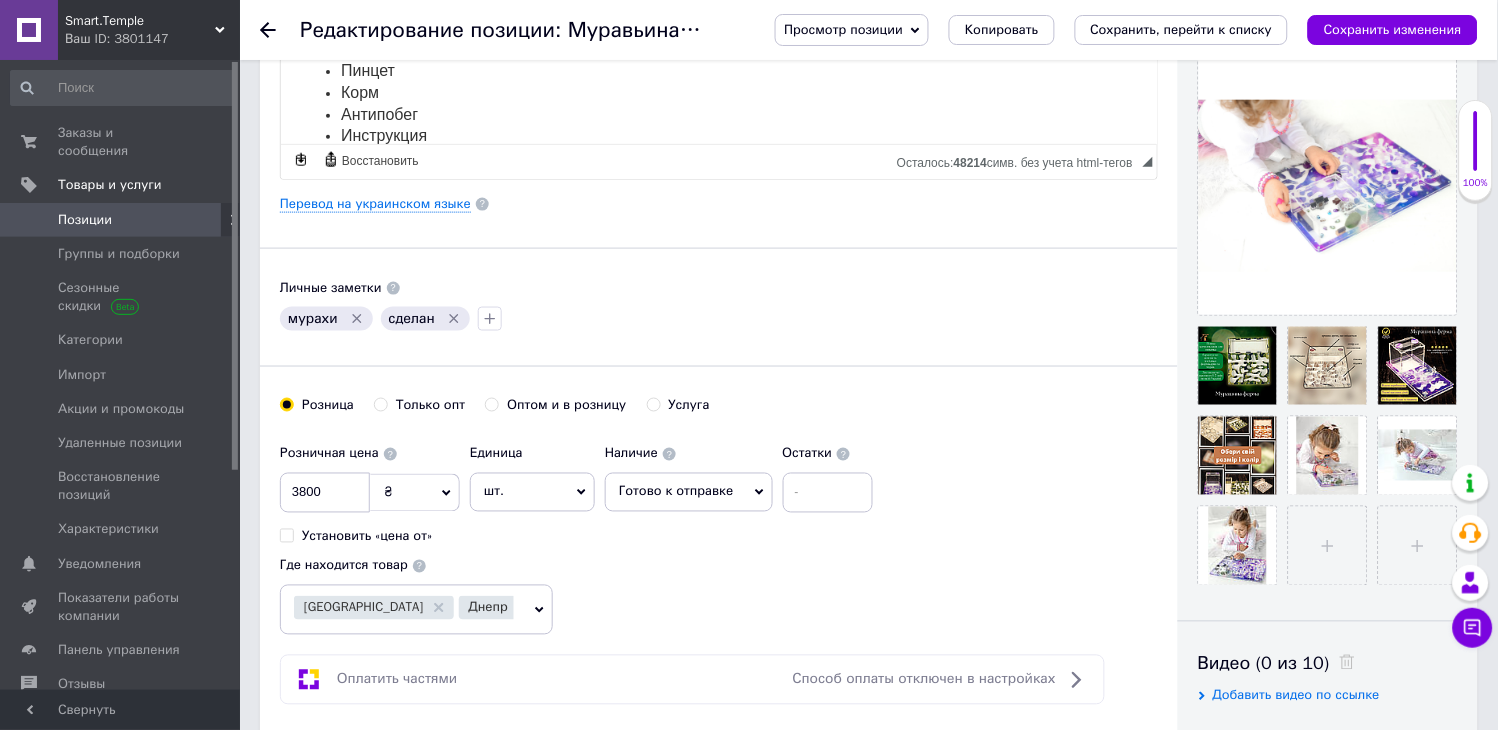 scroll, scrollTop: 434, scrollLeft: 0, axis: vertical 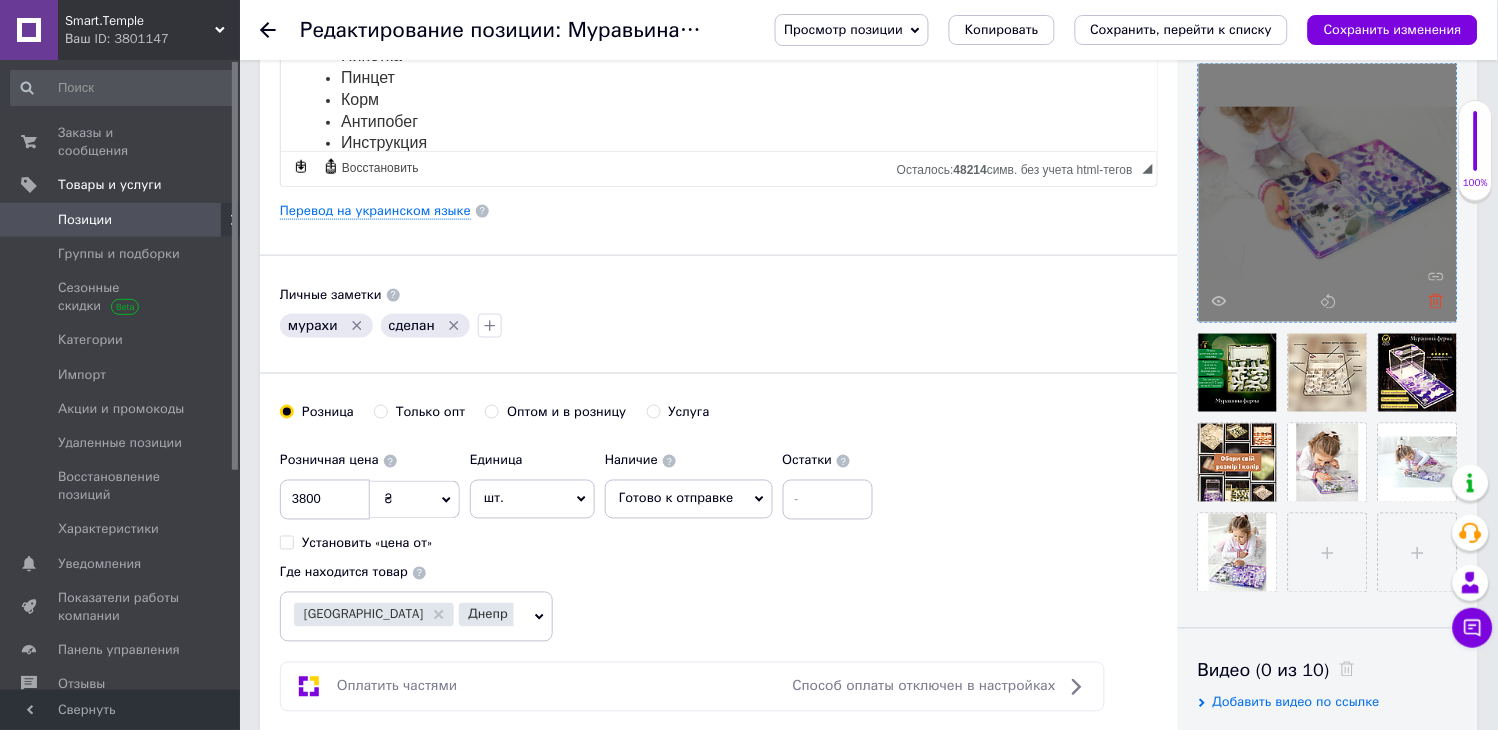 click 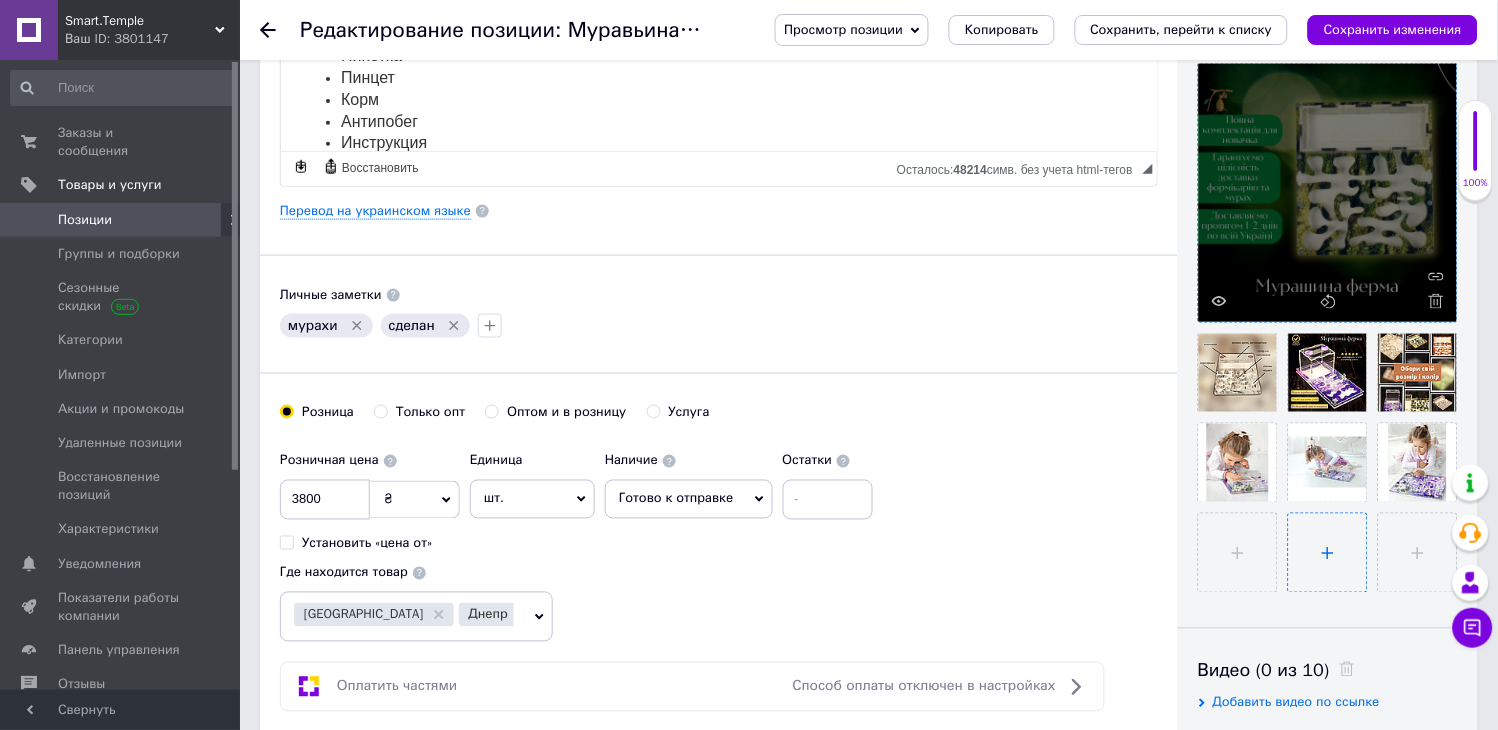 click at bounding box center [1328, 553] 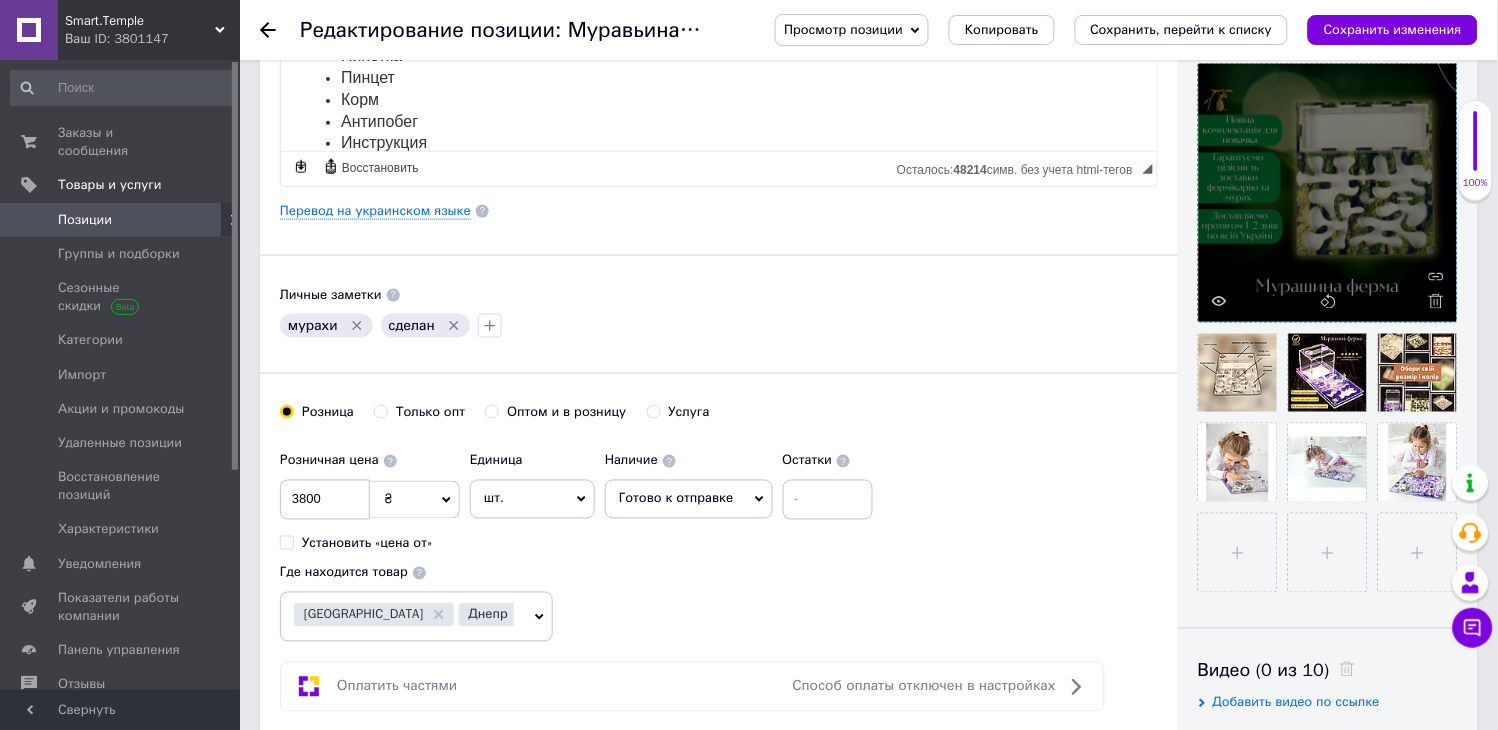 type 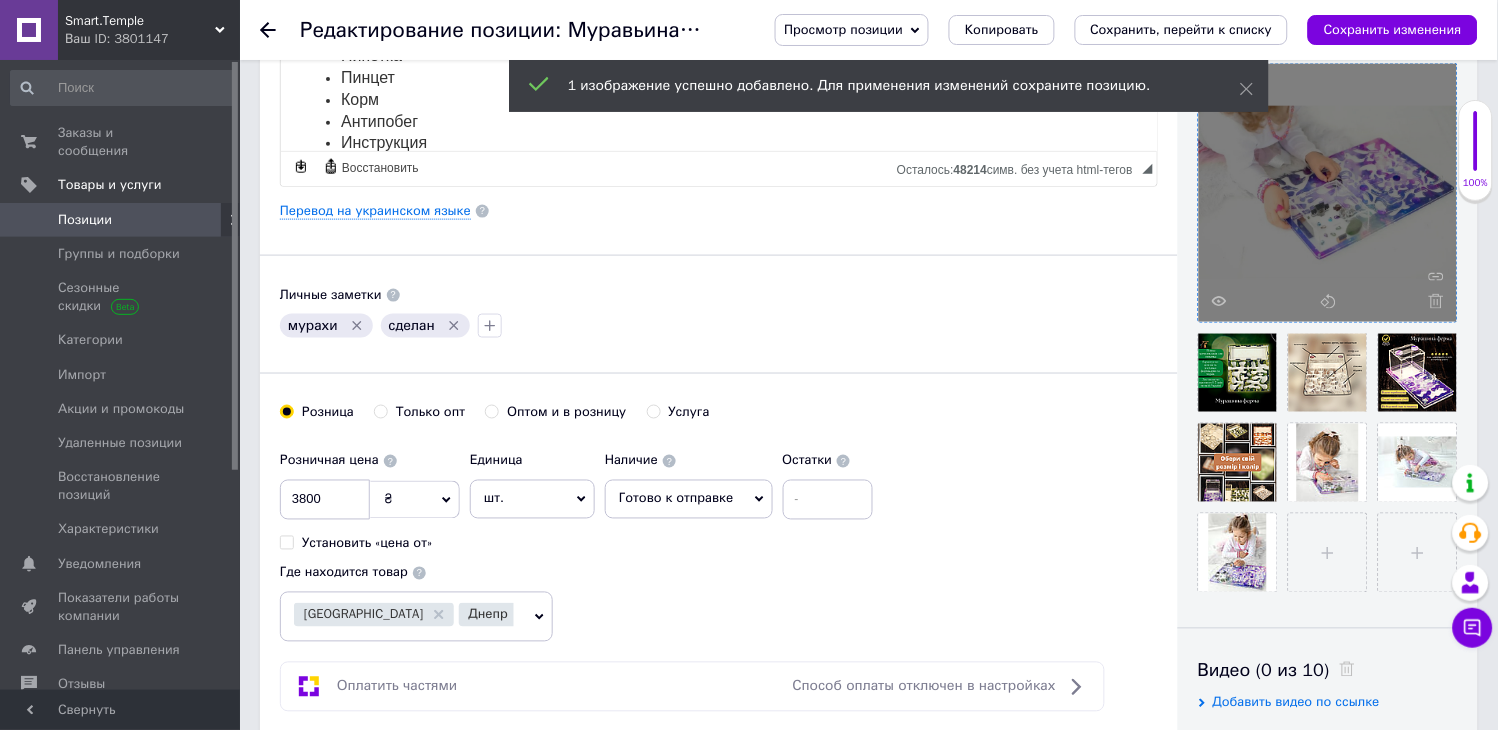 drag, startPoint x: 1334, startPoint y: 26, endPoint x: 1187, endPoint y: 103, distance: 165.94577 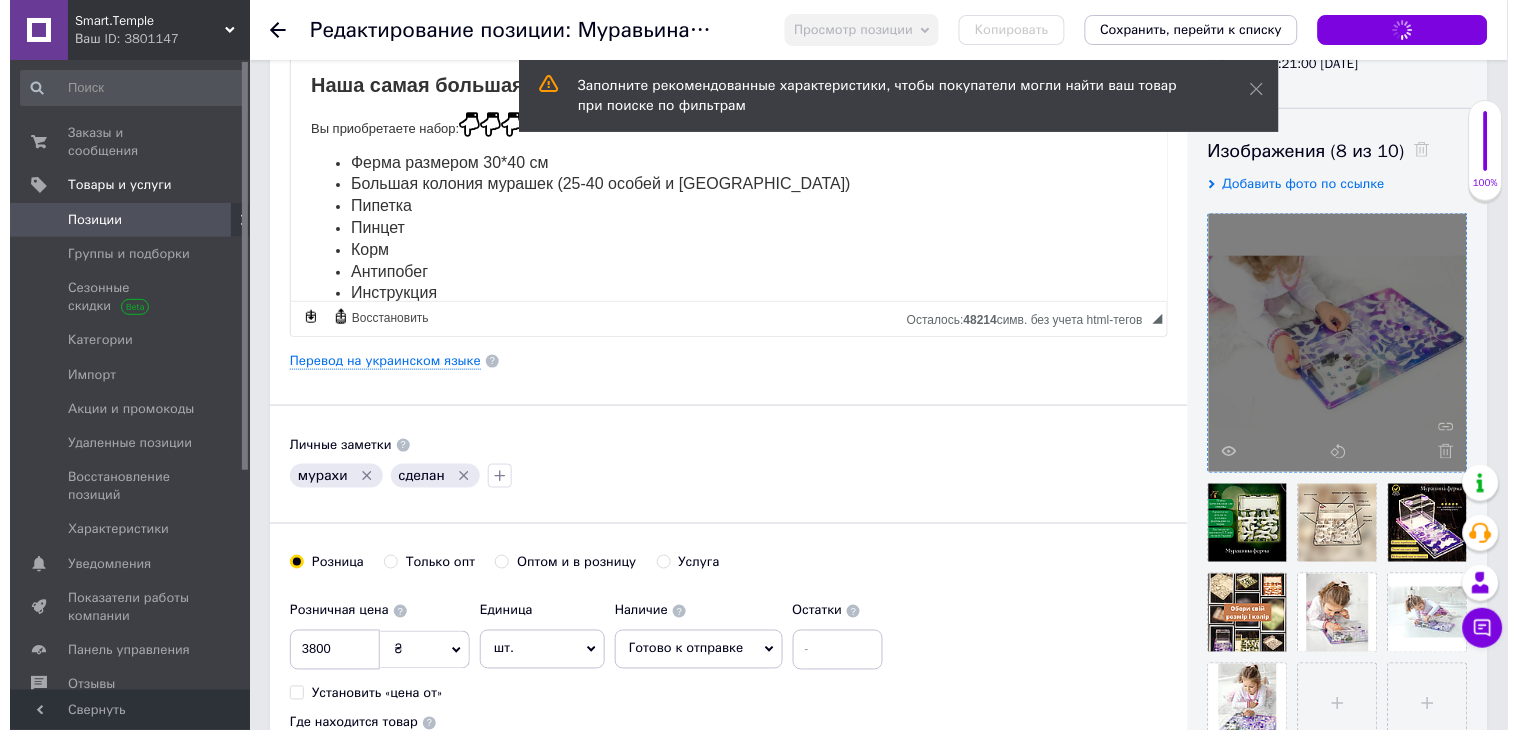 scroll, scrollTop: 0, scrollLeft: 0, axis: both 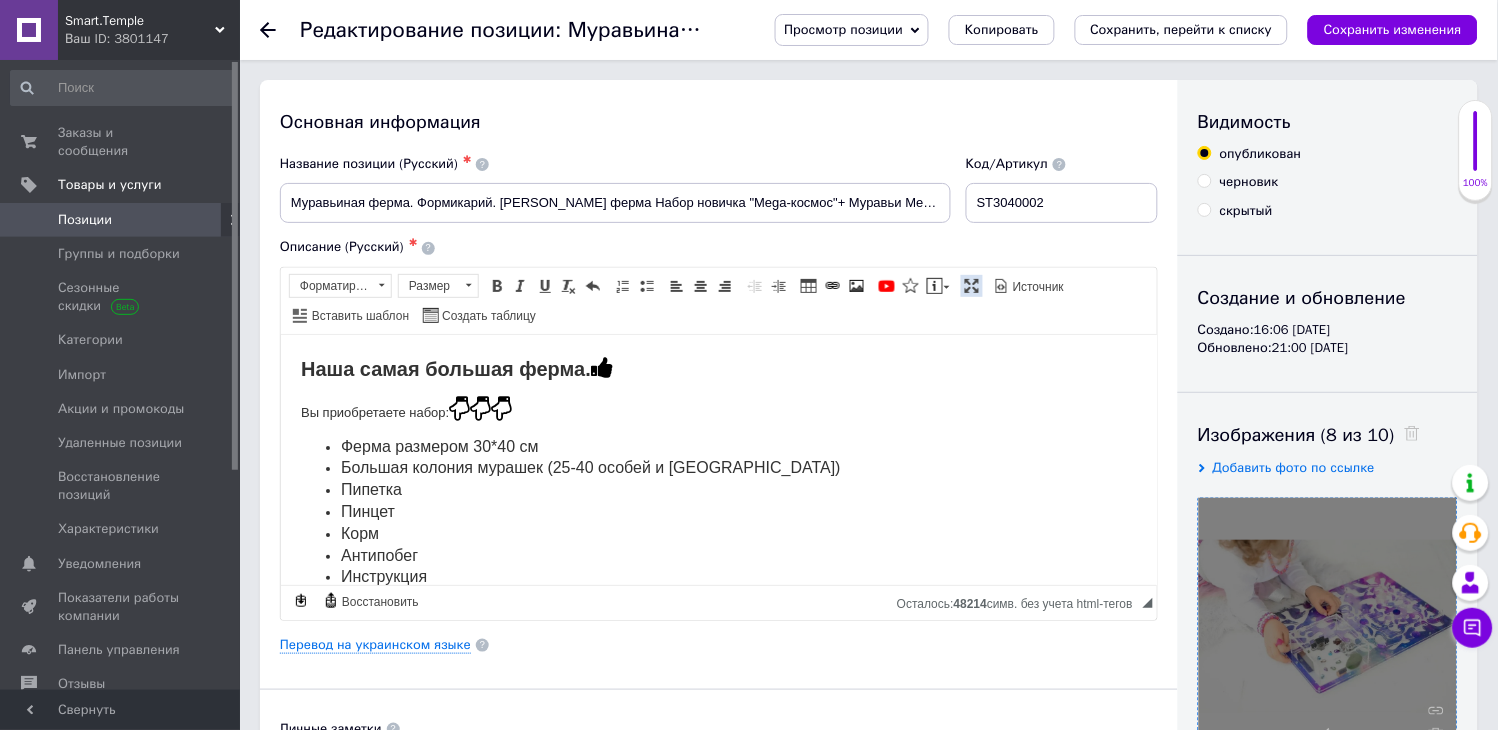 click at bounding box center [972, 286] 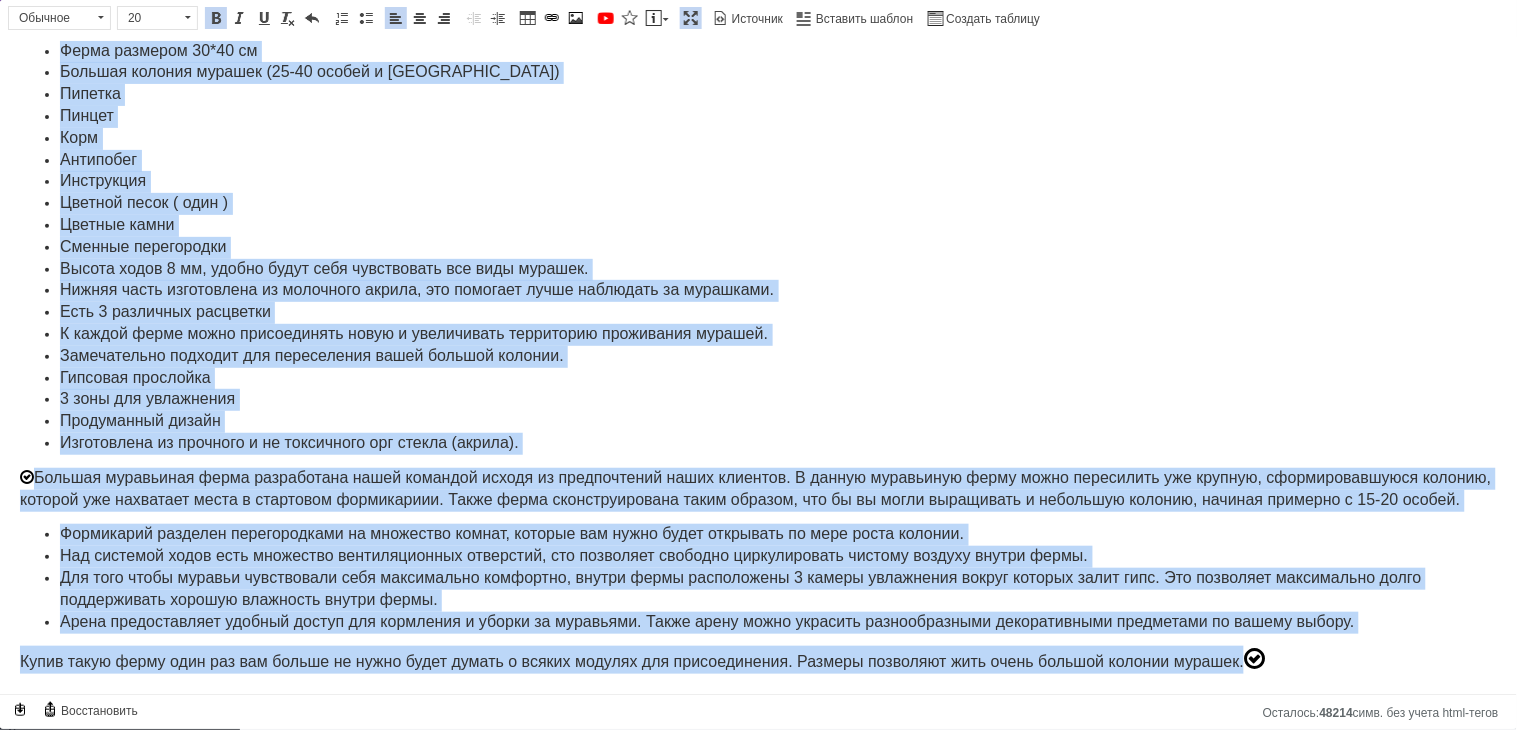 drag, startPoint x: 10, startPoint y: 60, endPoint x: 1491, endPoint y: 772, distance: 1643.2605 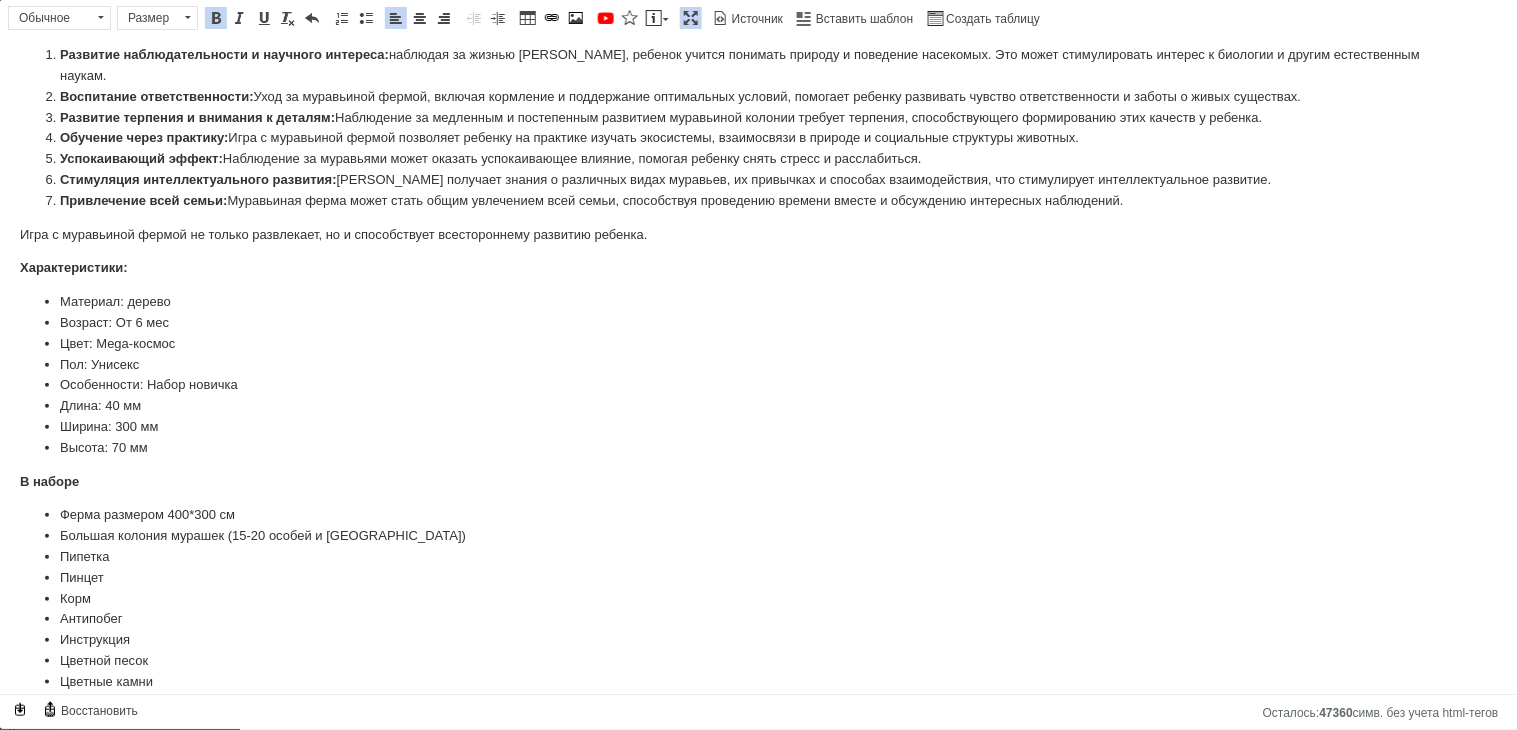 scroll, scrollTop: 415, scrollLeft: 0, axis: vertical 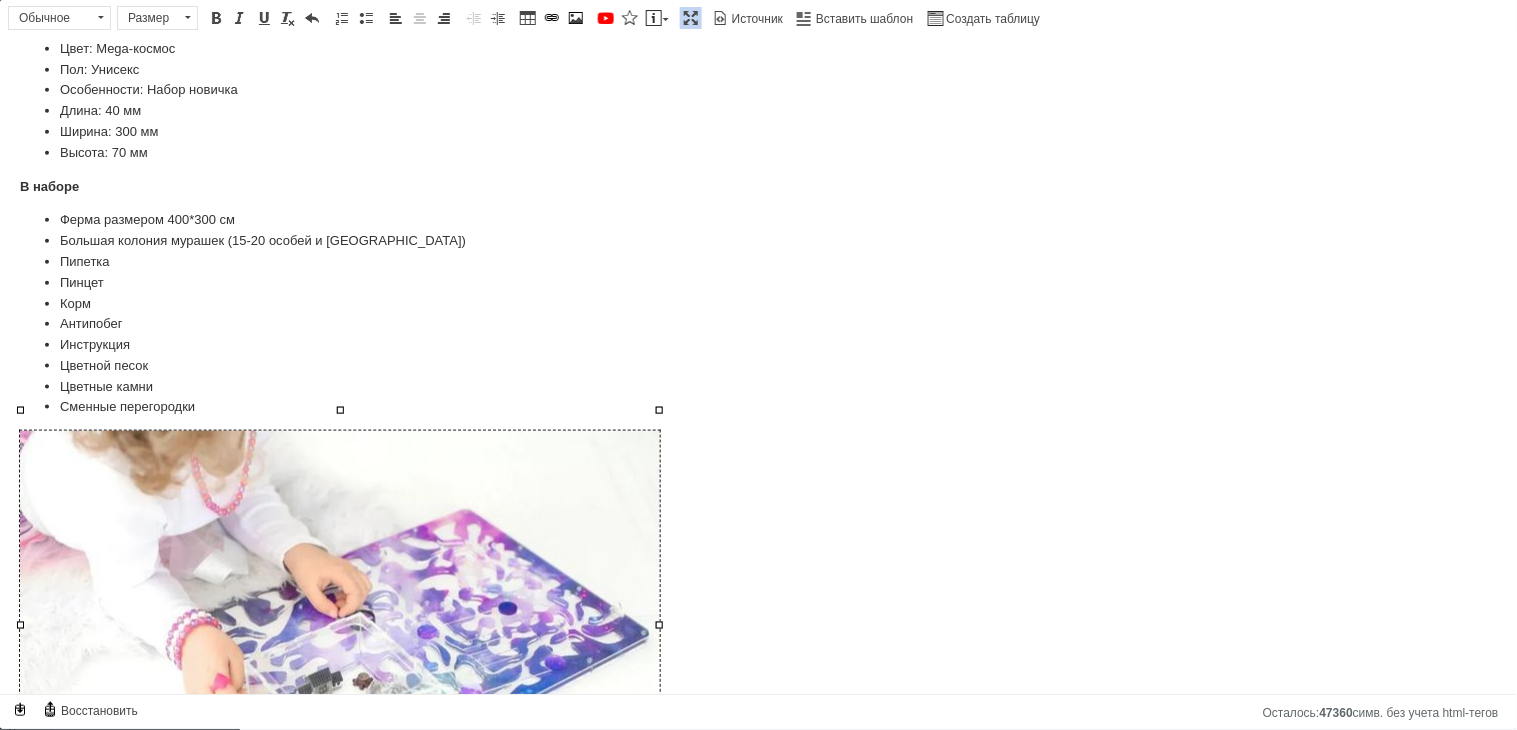 type 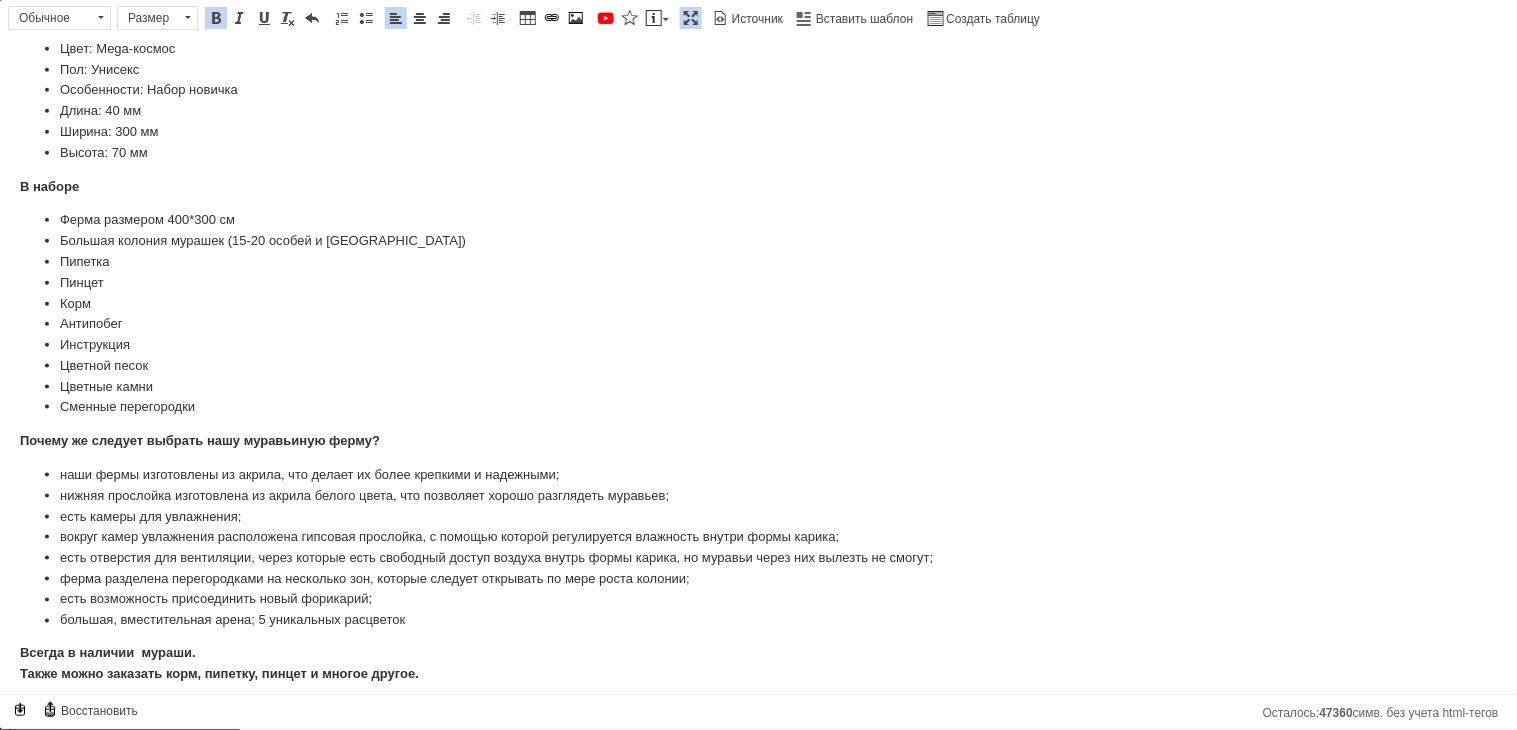click on "Муравьиная ферма стеклянная Формикарий для муравьев Набор новичка "Mega-космос " + Муравьи Messor structor Муравьиный дом Mine Smart Если вы ищите Интересный и Необычный подарок - муравьиная ферма с муравьями лучший вариант! Преимущества: Развитие наблюдательности и научного интереса:  наблюдая за жизнью [PERSON_NAME], ребенок учится понимать природу и поведение насекомых. Это может стимулировать интерес к биологии и другим естественным наукам. Воспитание ответственности: Развитие терпения и внимания к деталям:  Обучение через практику: Успокаивающий эффект: Пипетка" at bounding box center (758, 184) 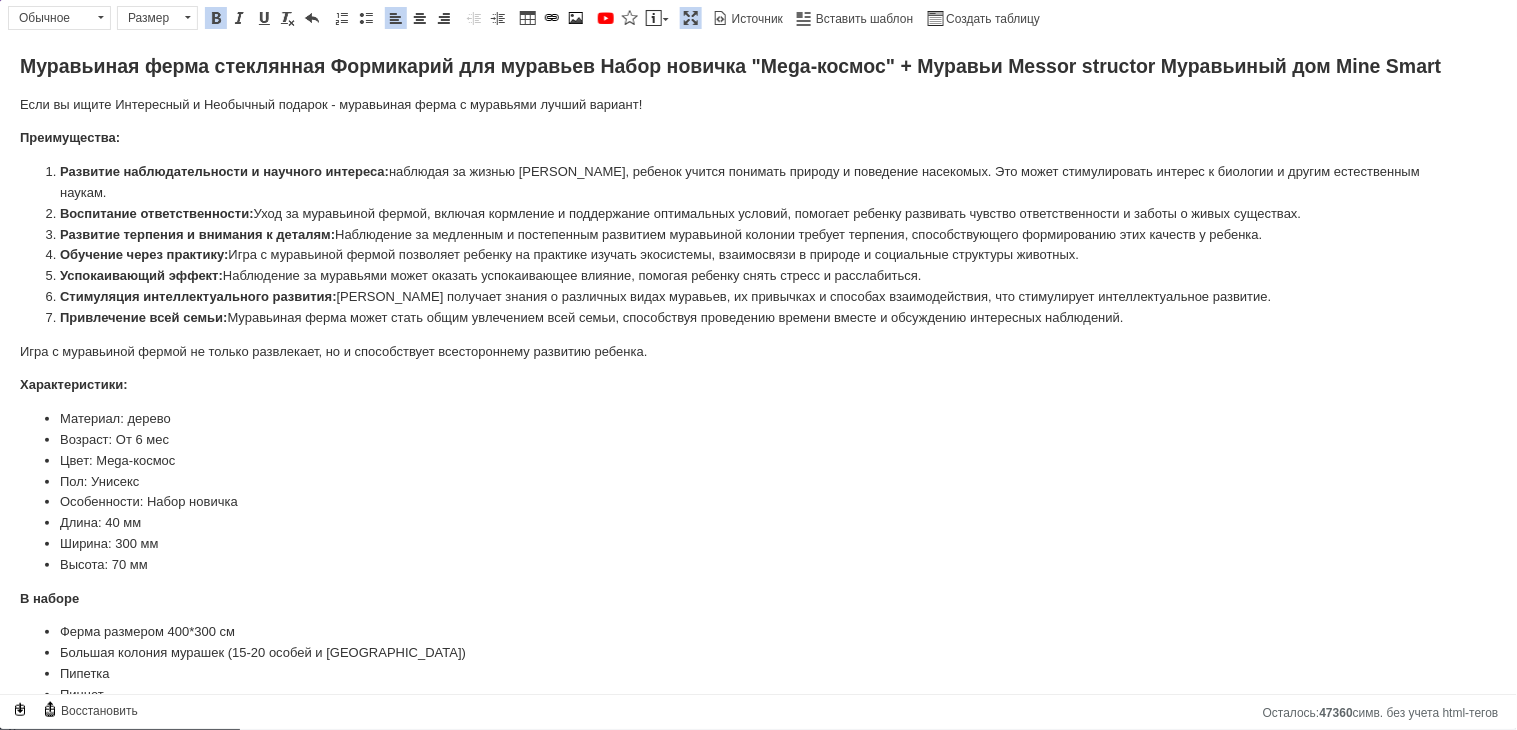 scroll, scrollTop: 0, scrollLeft: 0, axis: both 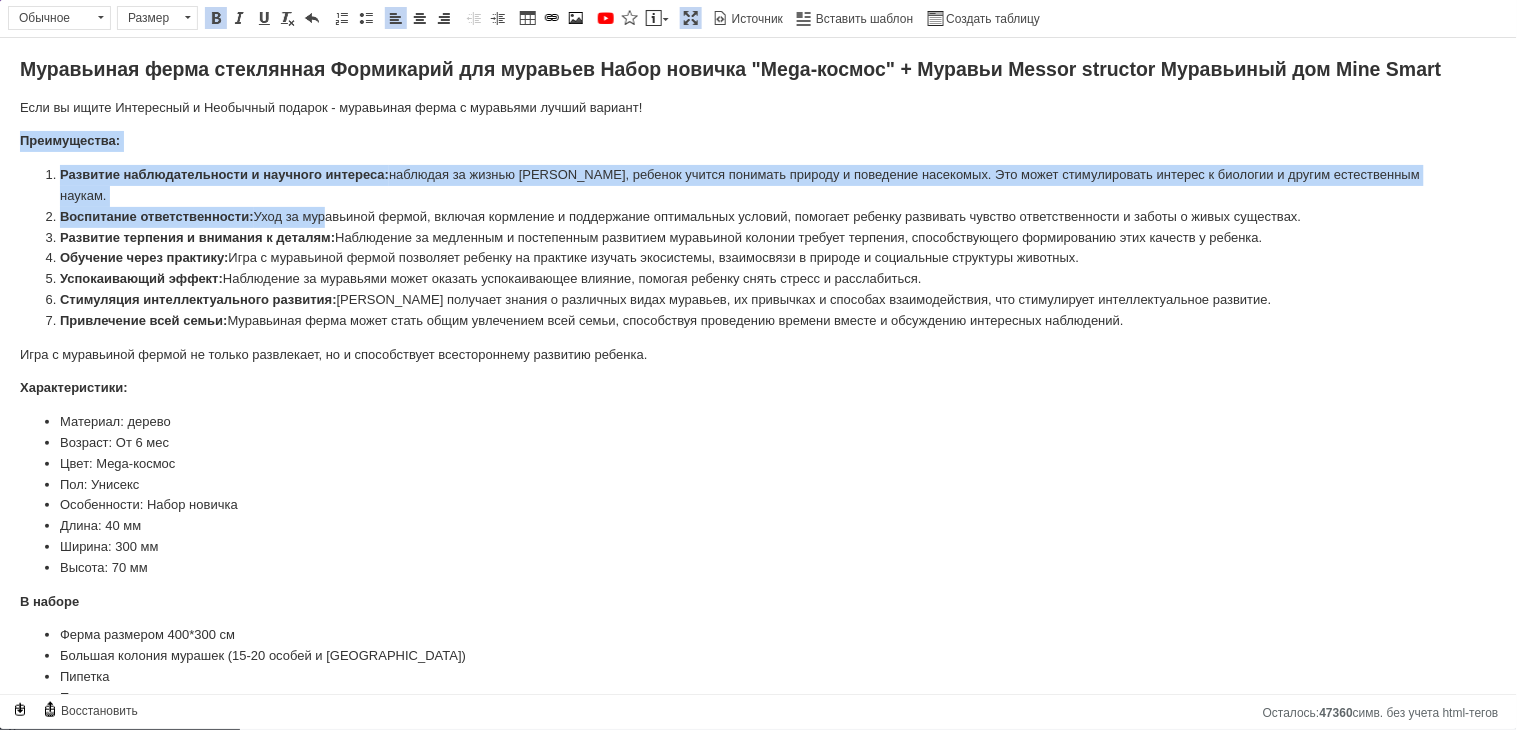 drag, startPoint x: 20, startPoint y: 135, endPoint x: 323, endPoint y: 195, distance: 308.88348 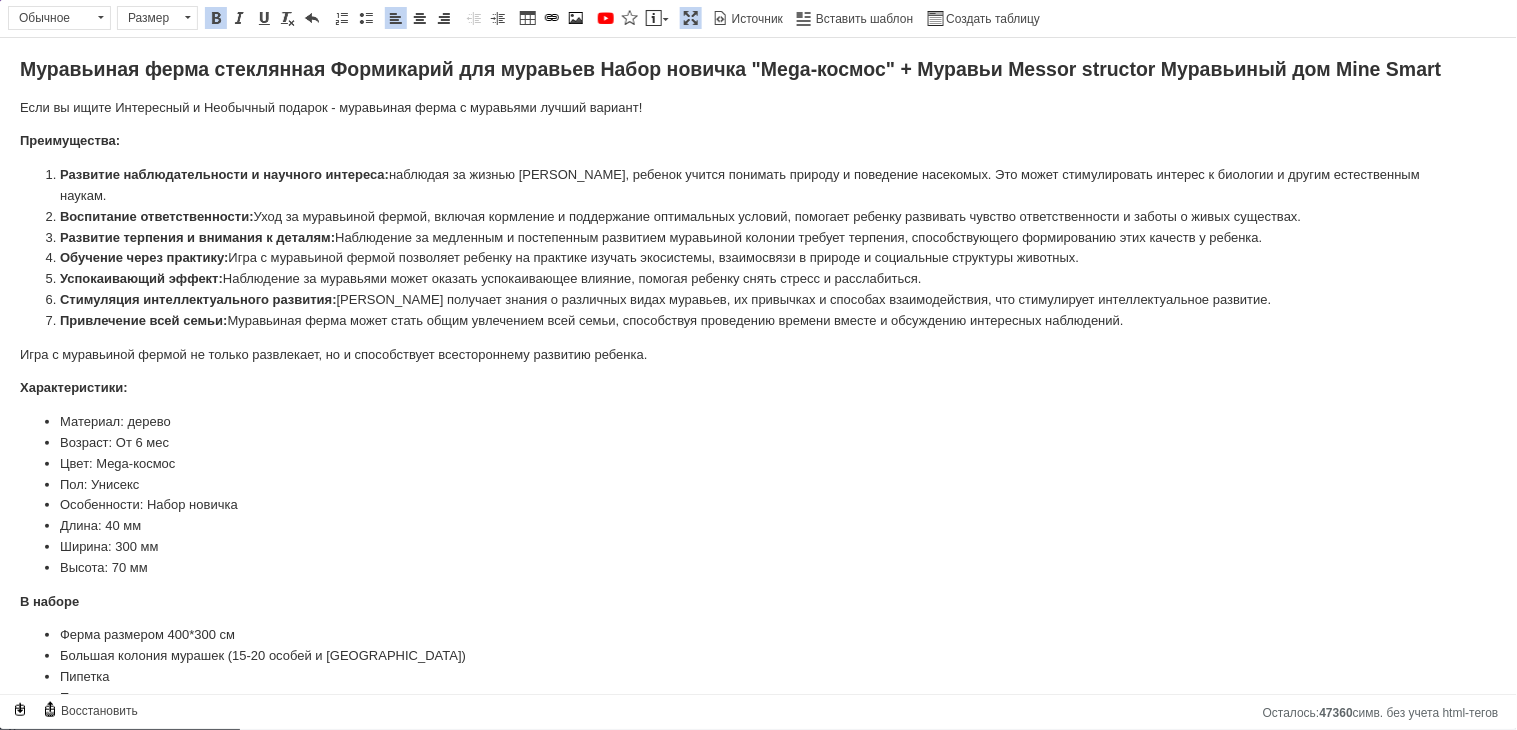 click on "Муравьиная ферма стеклянная Формикарий для муравьев Набор новичка "Mega-космос " + Муравьи Messor structor Муравьиный дом Mine Smart Если вы ищите Интересный и Необычный подарок - муравьиная ферма с муравьями лучший вариант! Преимущества: Развитие наблюдательности и научного интереса:  наблюдая за жизнью [PERSON_NAME], ребенок учится понимать природу и поведение насекомых. Это может стимулировать интерес к биологии и другим естественным наукам. Воспитание ответственности: Развитие терпения и внимания к деталям:  Обучение через практику: Успокаивающий эффект: Пипетка" at bounding box center [758, 599] 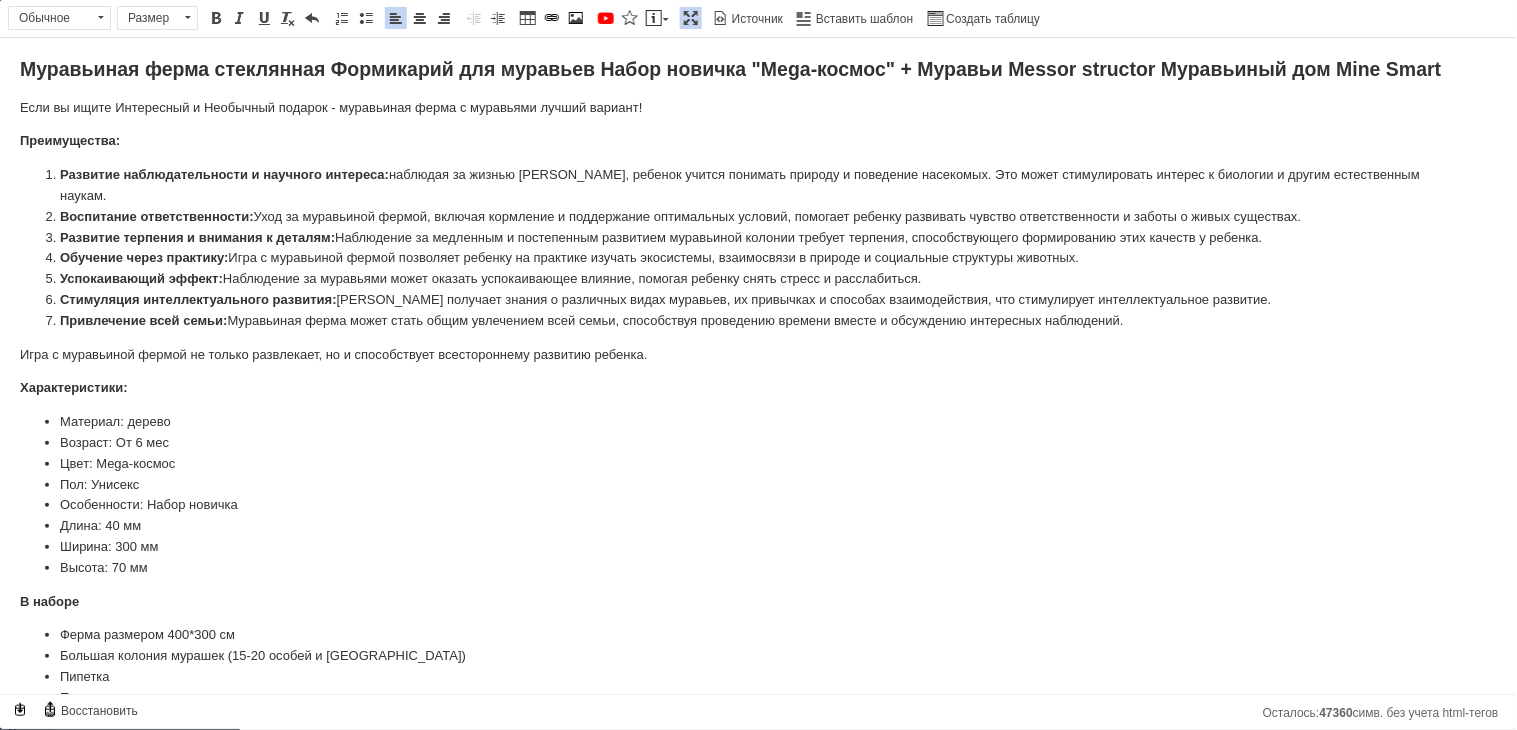 click on "Муравьиная ферма стеклянная Формикарий для муравьев Набор новичка "Mega-космос " + Муравьи Messor structor Муравьиный дом Mine Smart Если вы ищите Интересный и Необычный подарок - муравьиная ферма с муравьями лучший вариант! Преимущества: Развитие наблюдательности и научного интереса:  наблюдая за жизнью [PERSON_NAME], ребенок учится понимать природу и поведение насекомых. Это может стимулировать интерес к биологии и другим естественным наукам. Воспитание ответственности: Развитие терпения и внимания к деталям:  Обучение через практику: Успокаивающий эффект: Пипетка" at bounding box center (758, 599) 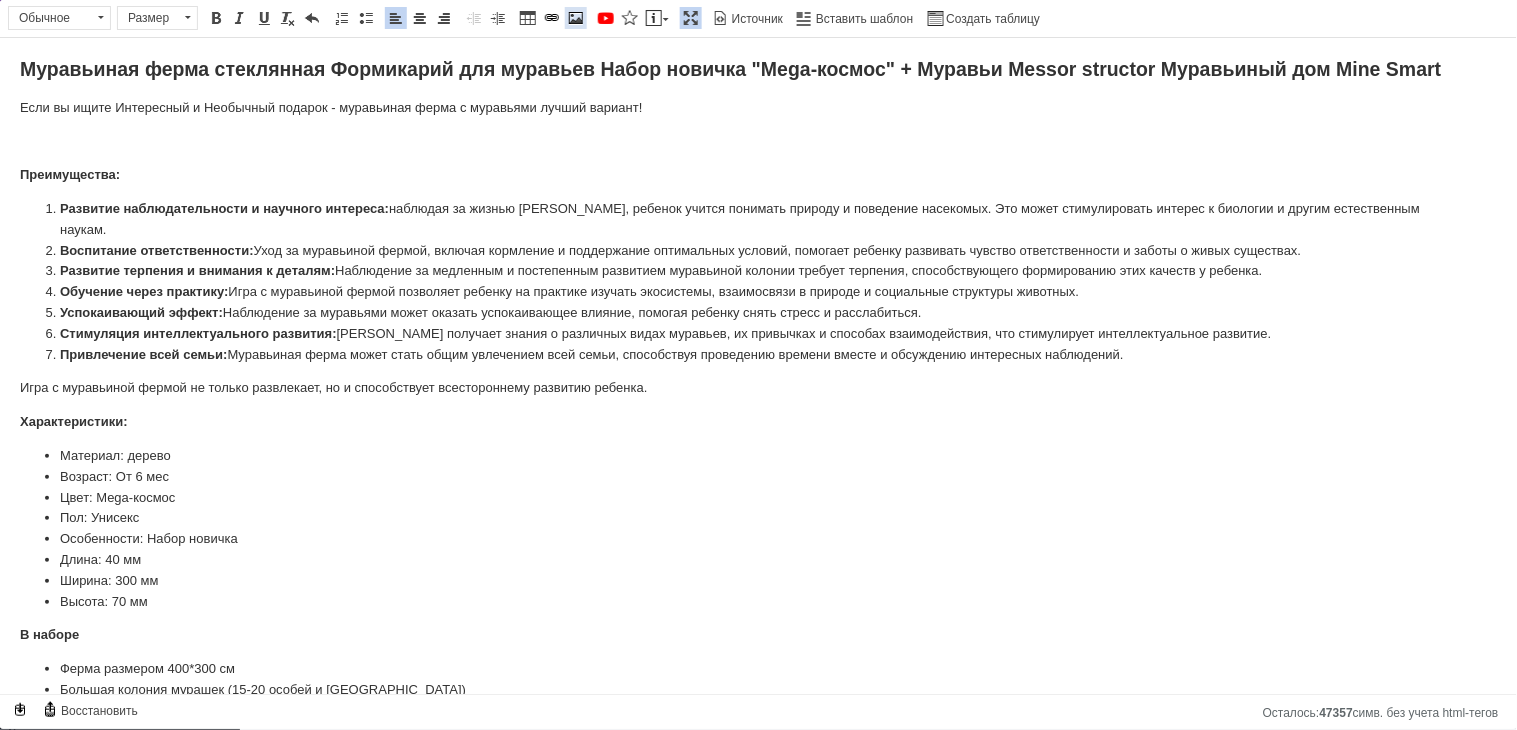 click at bounding box center (576, 18) 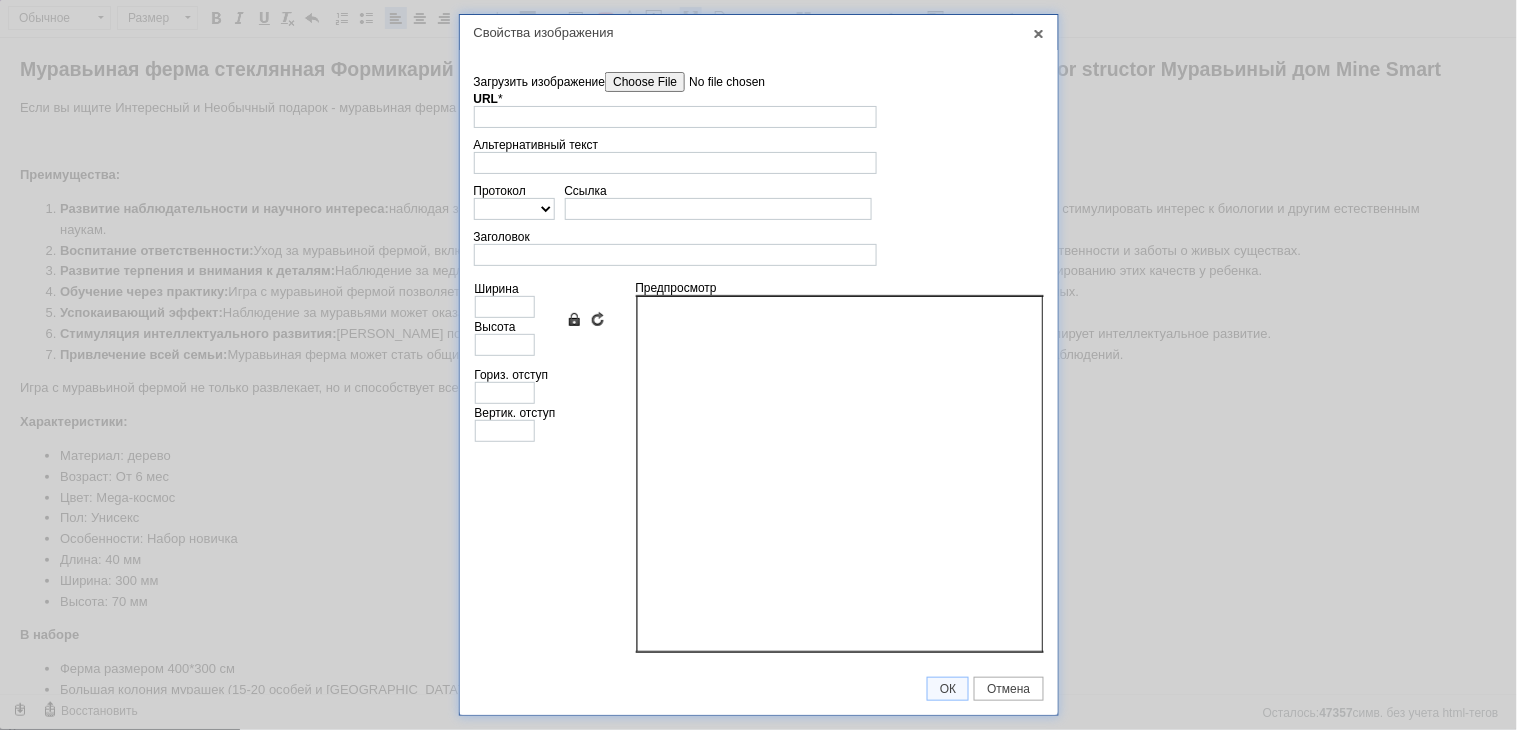 click on "Загрузить изображение" at bounding box center (718, 82) 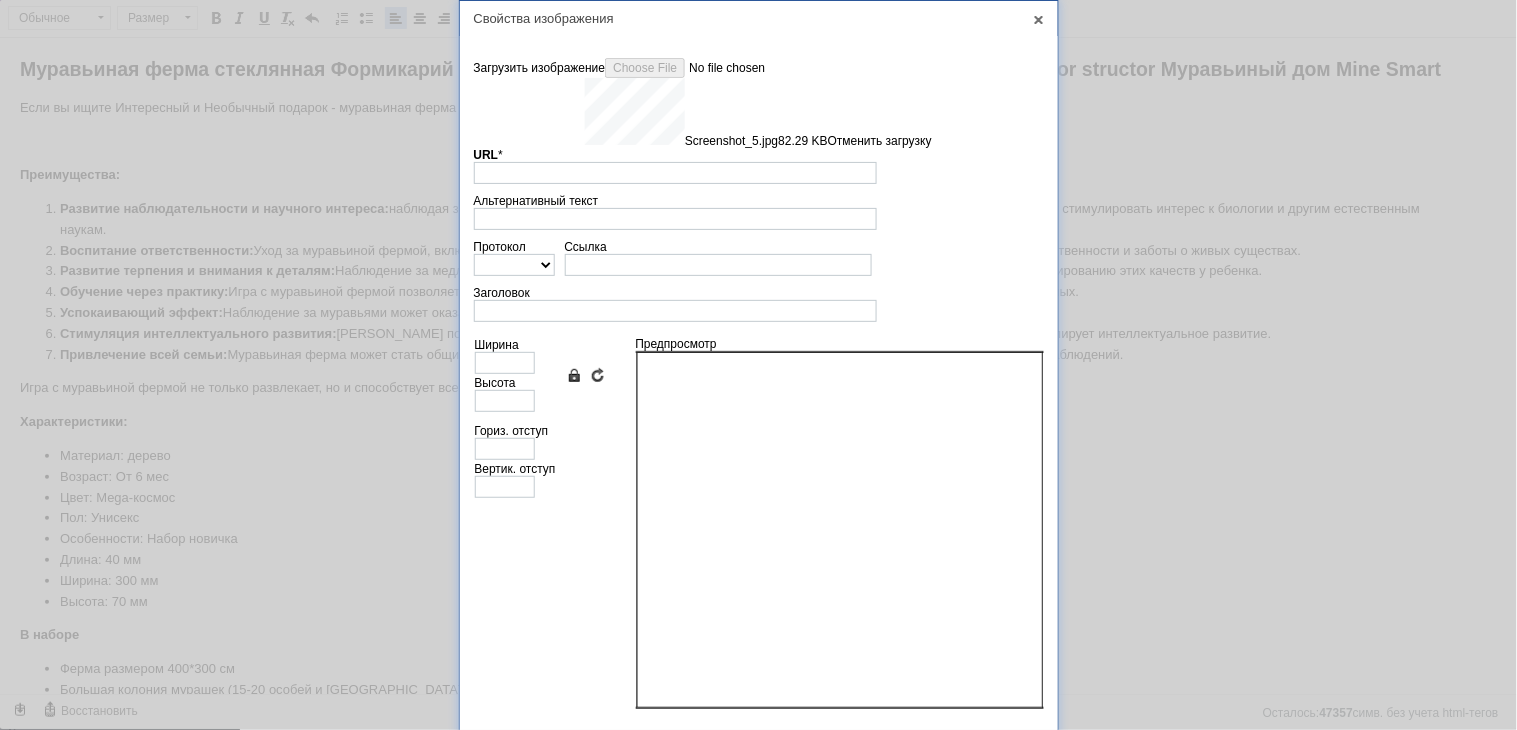 type on "[URL][DOMAIN_NAME]" 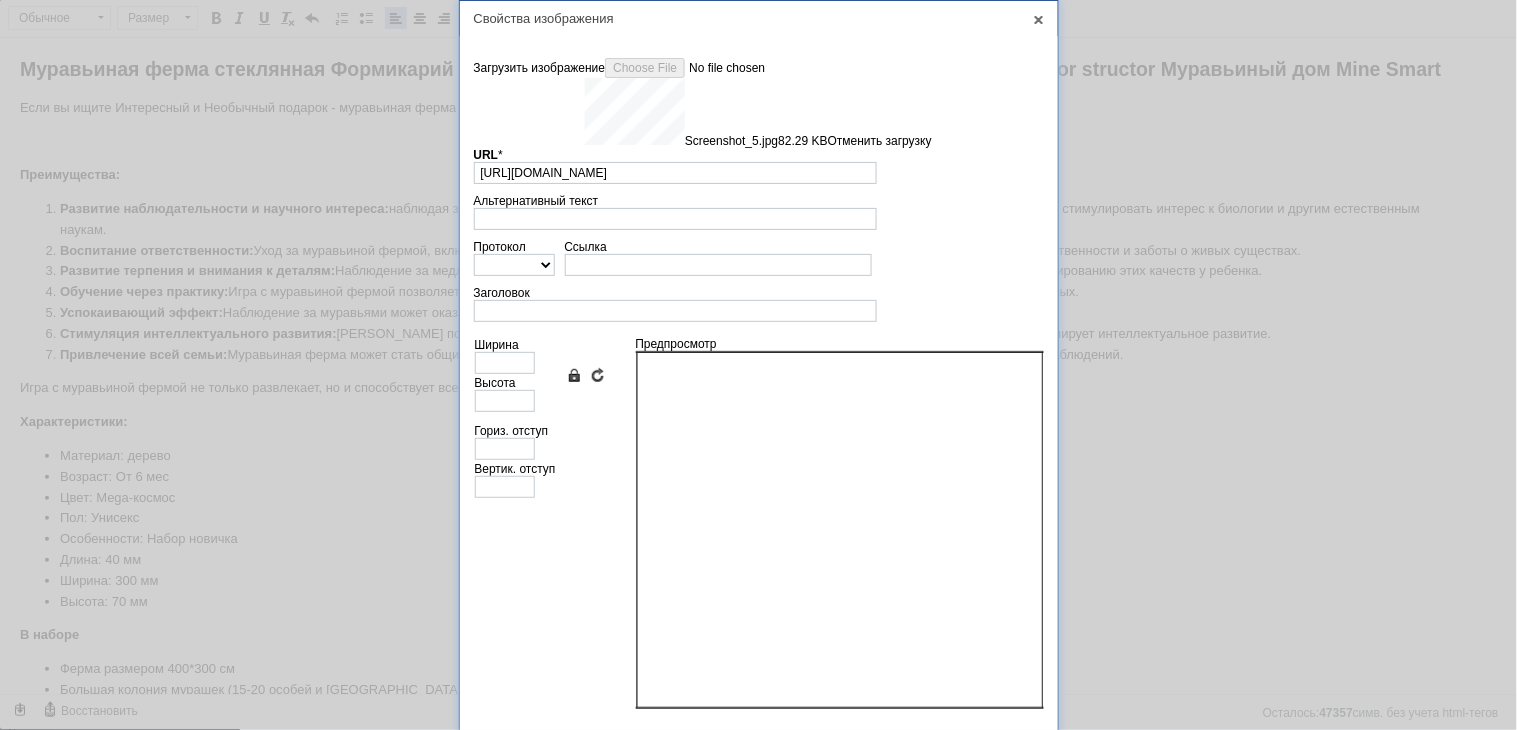 type on "640" 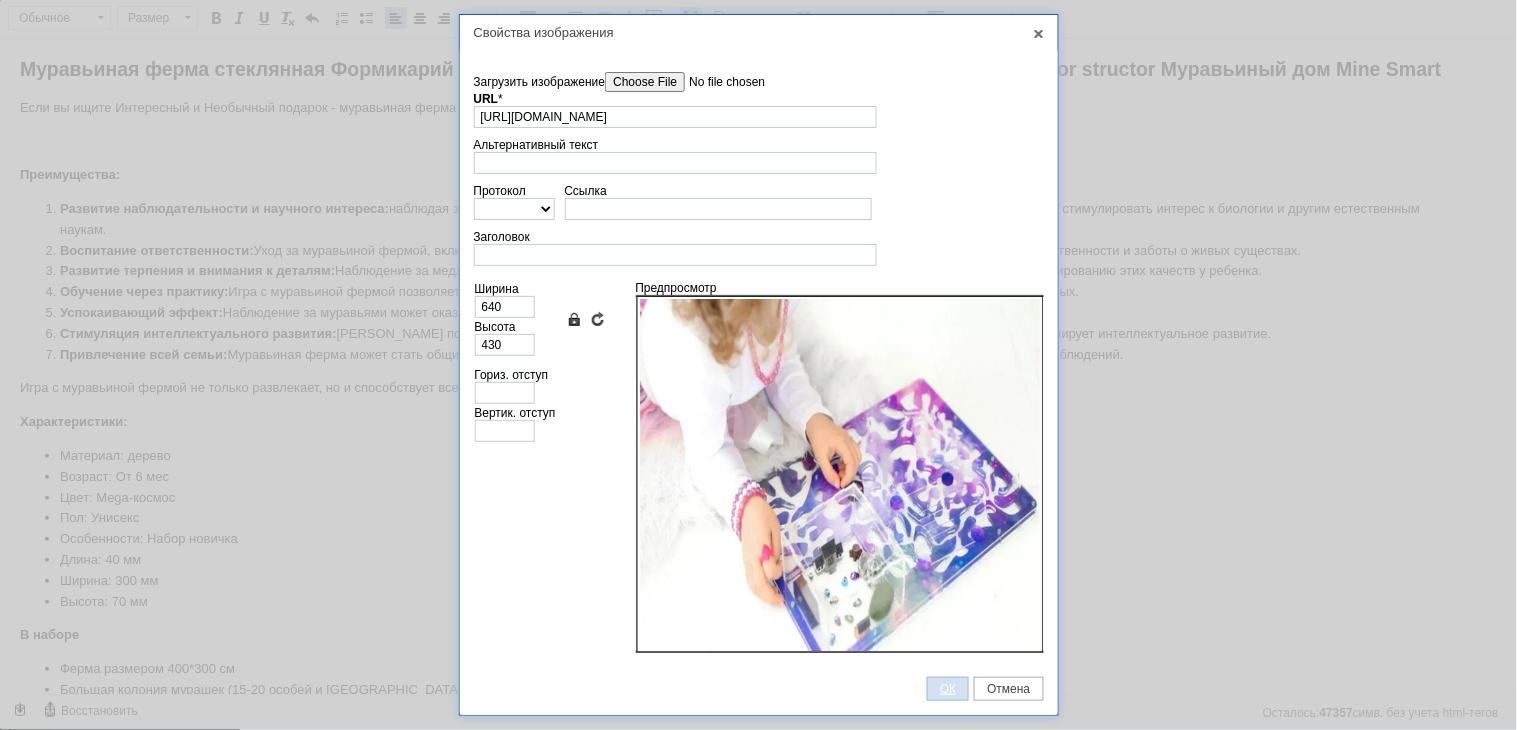 click on "ОК" at bounding box center [948, 689] 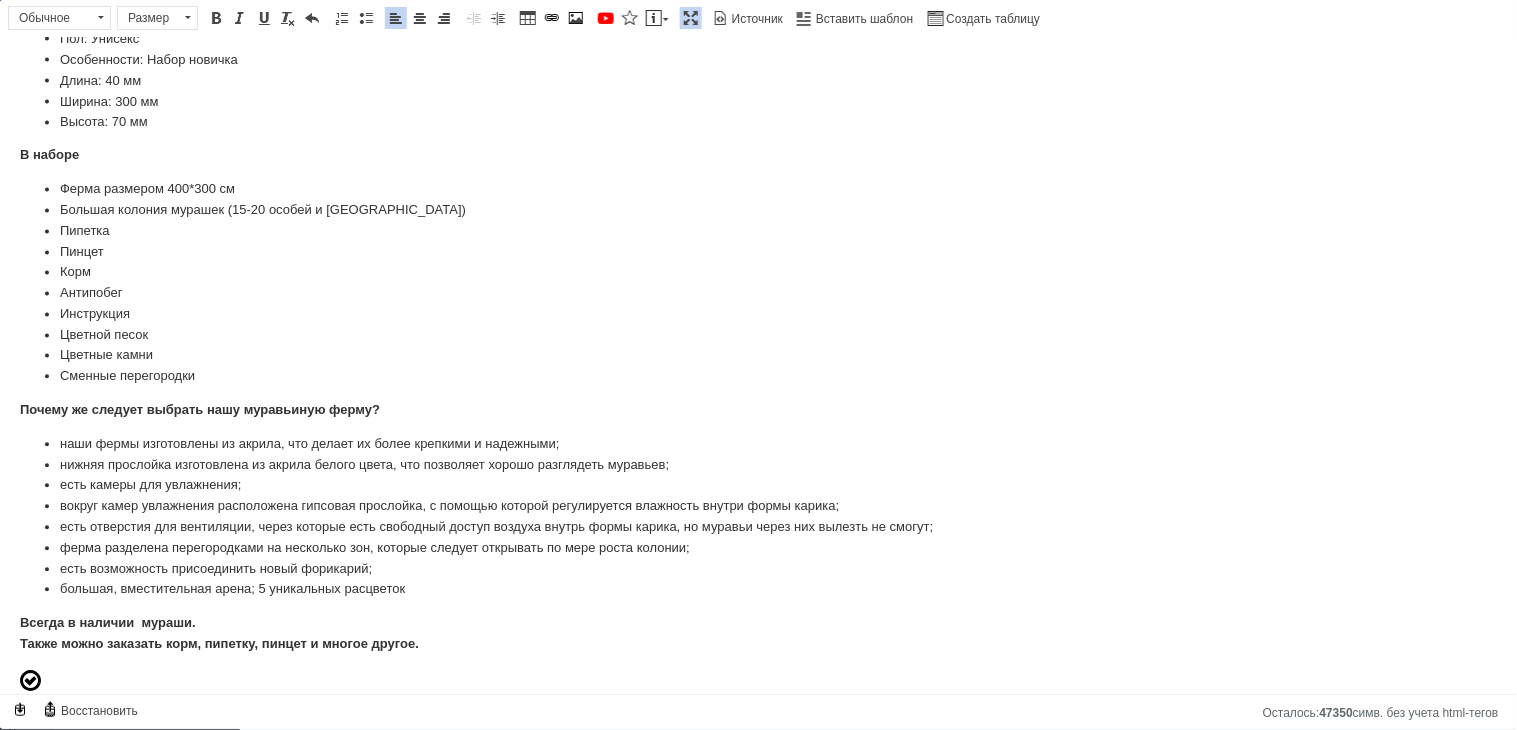 scroll, scrollTop: 228, scrollLeft: 0, axis: vertical 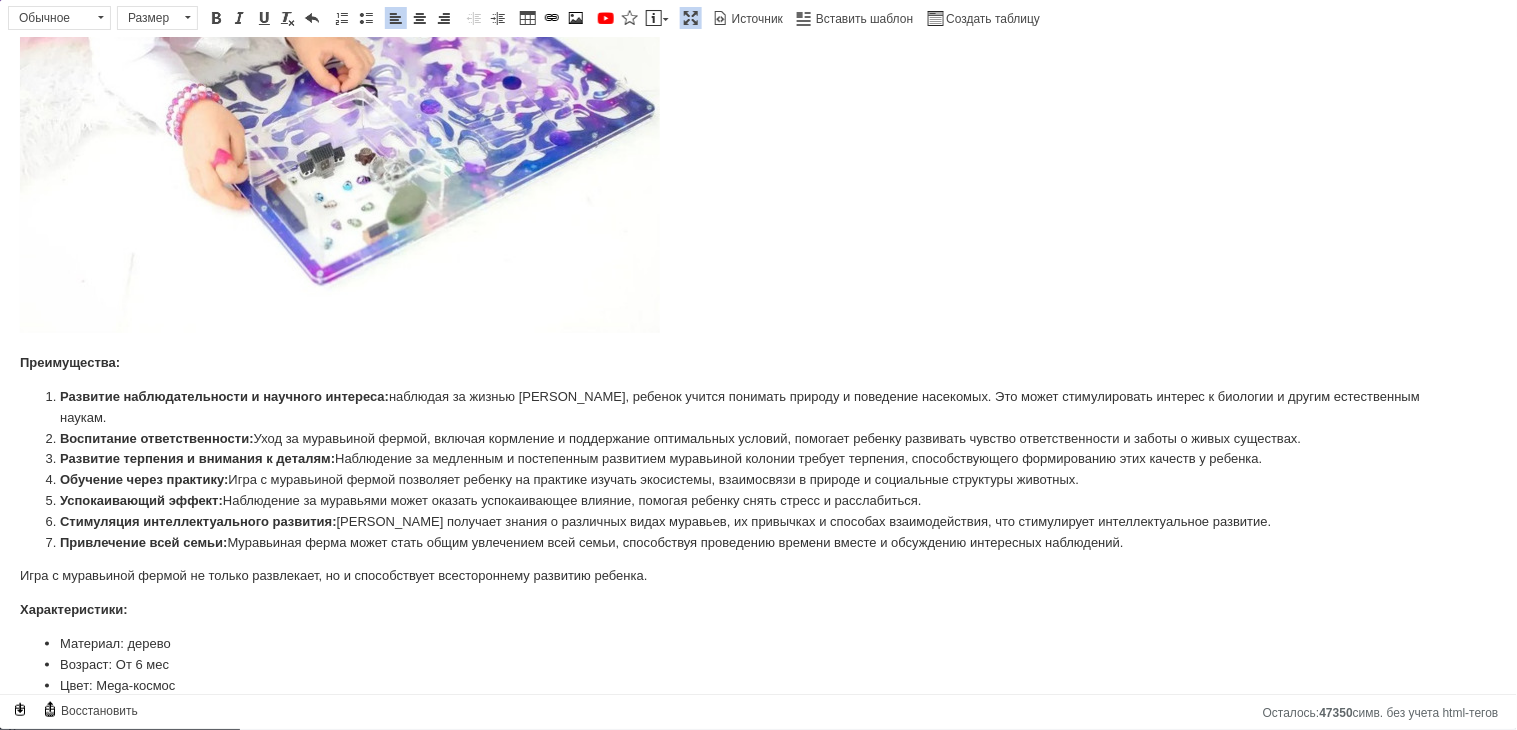 drag, startPoint x: 694, startPoint y: 17, endPoint x: 624, endPoint y: 137, distance: 138.92444 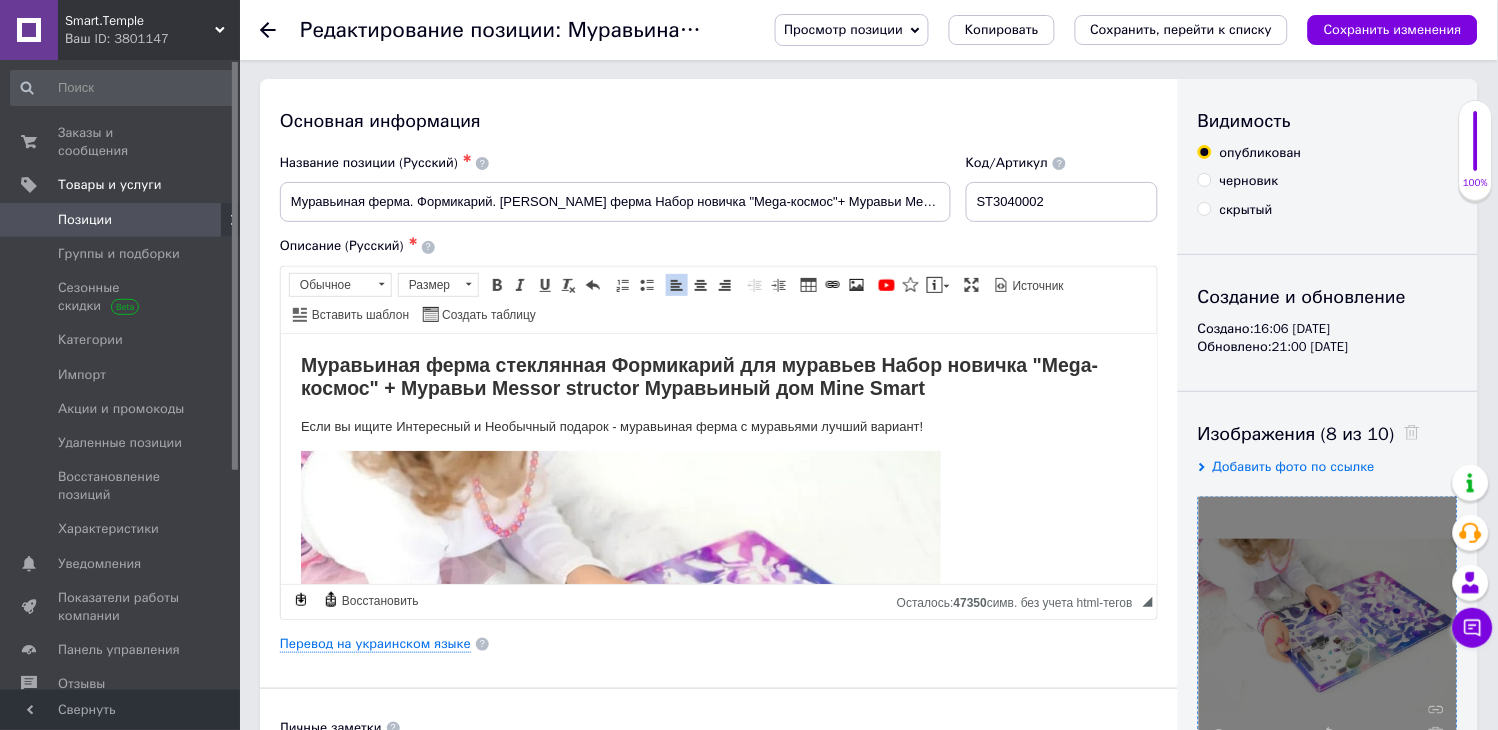 scroll, scrollTop: 111, scrollLeft: 0, axis: vertical 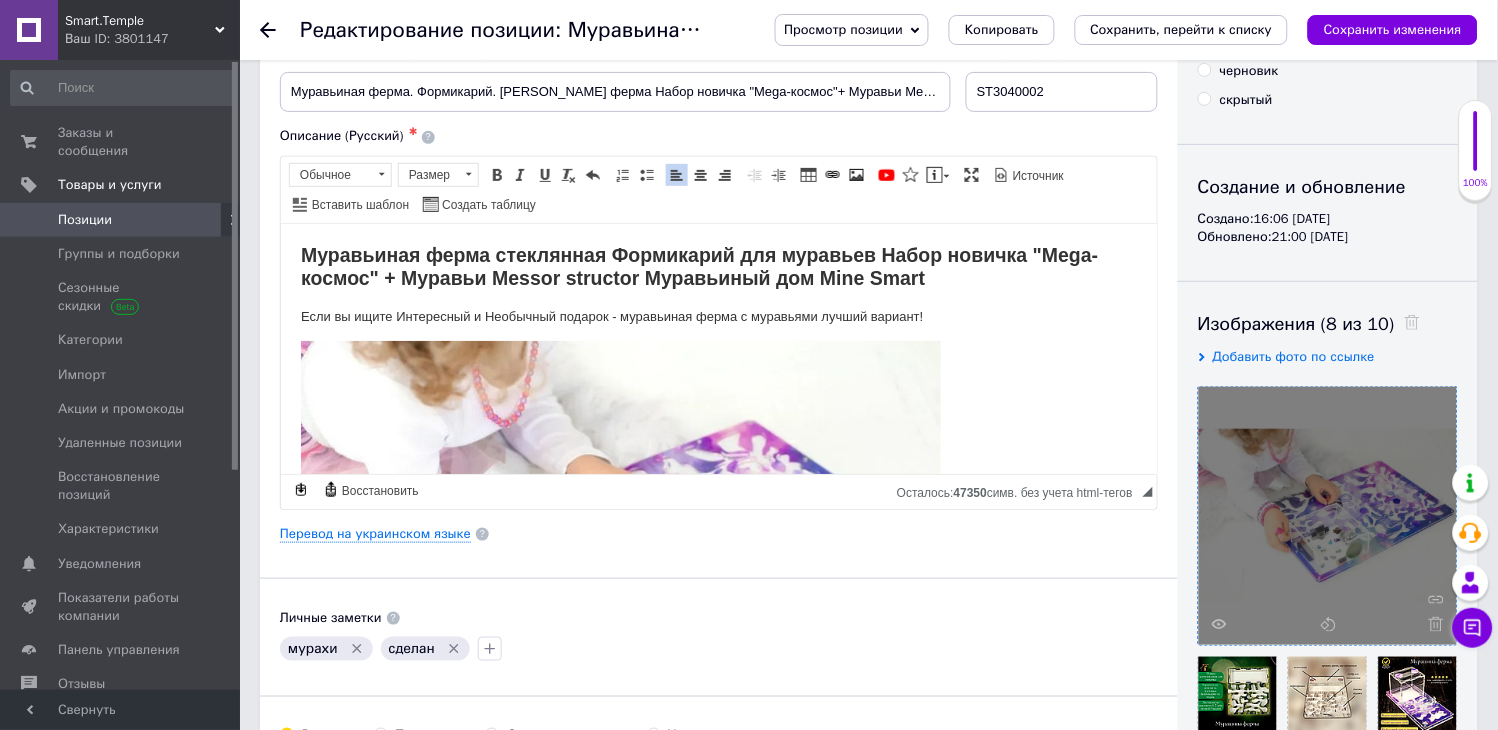 click on "Муравьиная ферма стеклянная Формикарий для муравьев Набор новичка "Mega-космос " + Муравьи Messor structor Муравьиный дом Mine Smart" at bounding box center (718, 266) 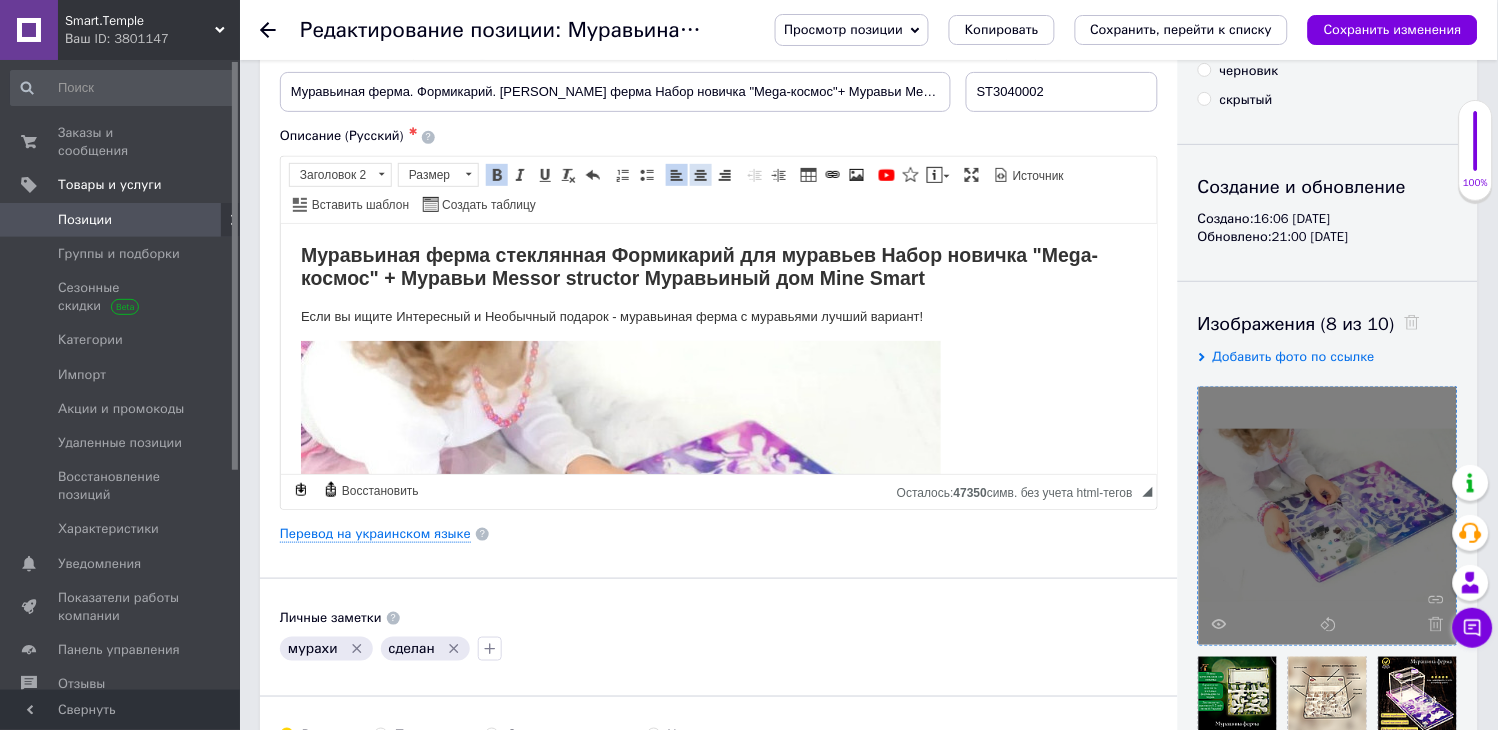 click at bounding box center [701, 175] 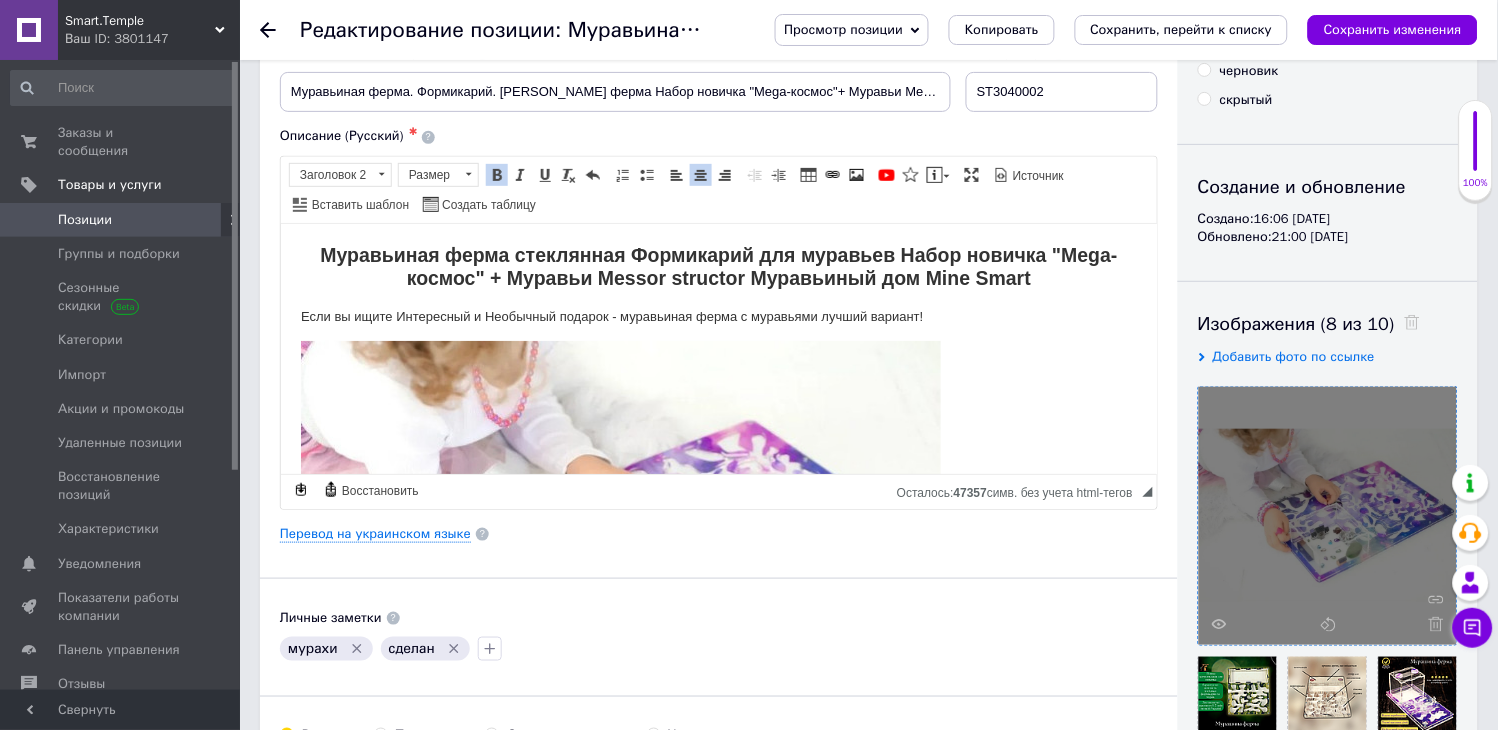 scroll, scrollTop: 0, scrollLeft: 0, axis: both 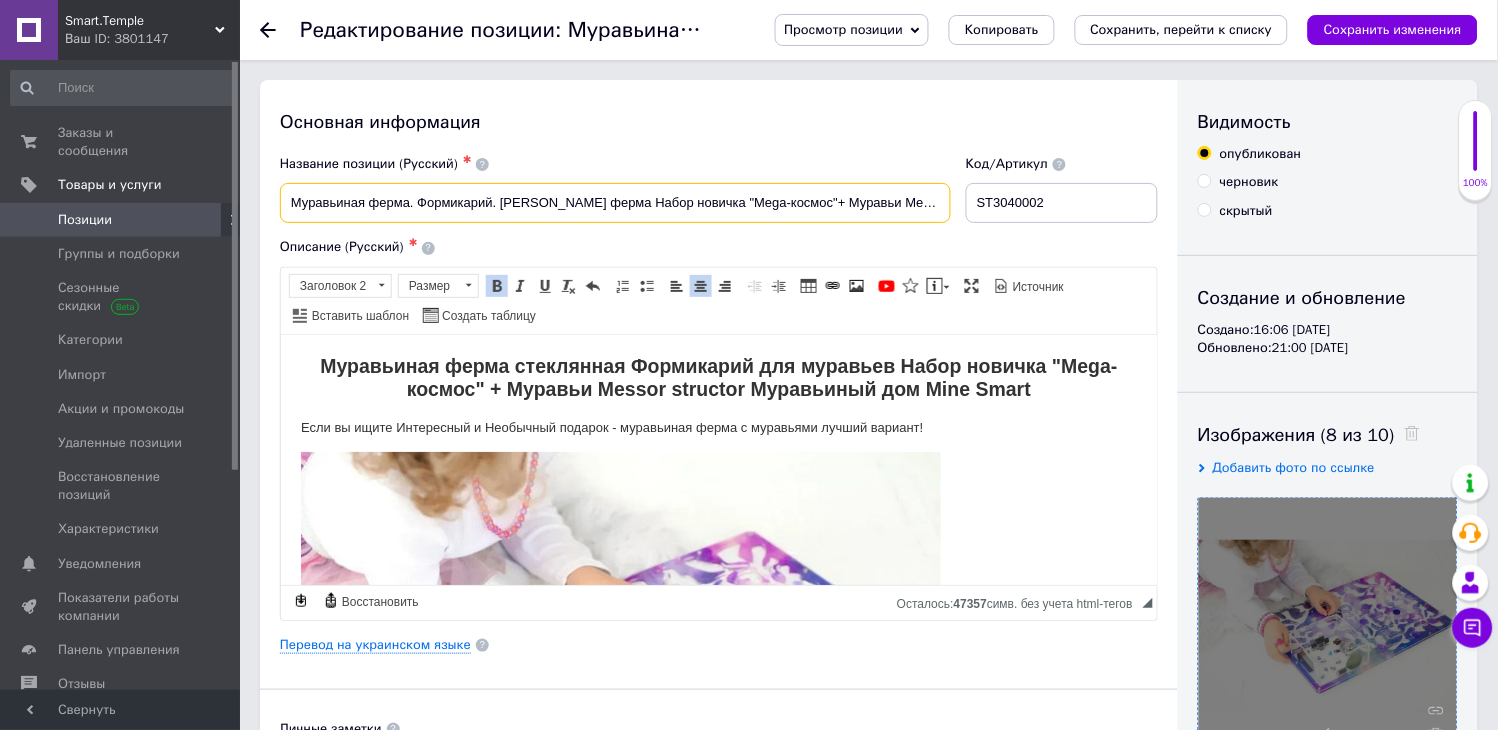 click on "Муравьиная ферма. Формикарий. [PERSON_NAME] ферма Набор новичка "Mega-космос"+ Муравьи Messor structor" at bounding box center [615, 203] 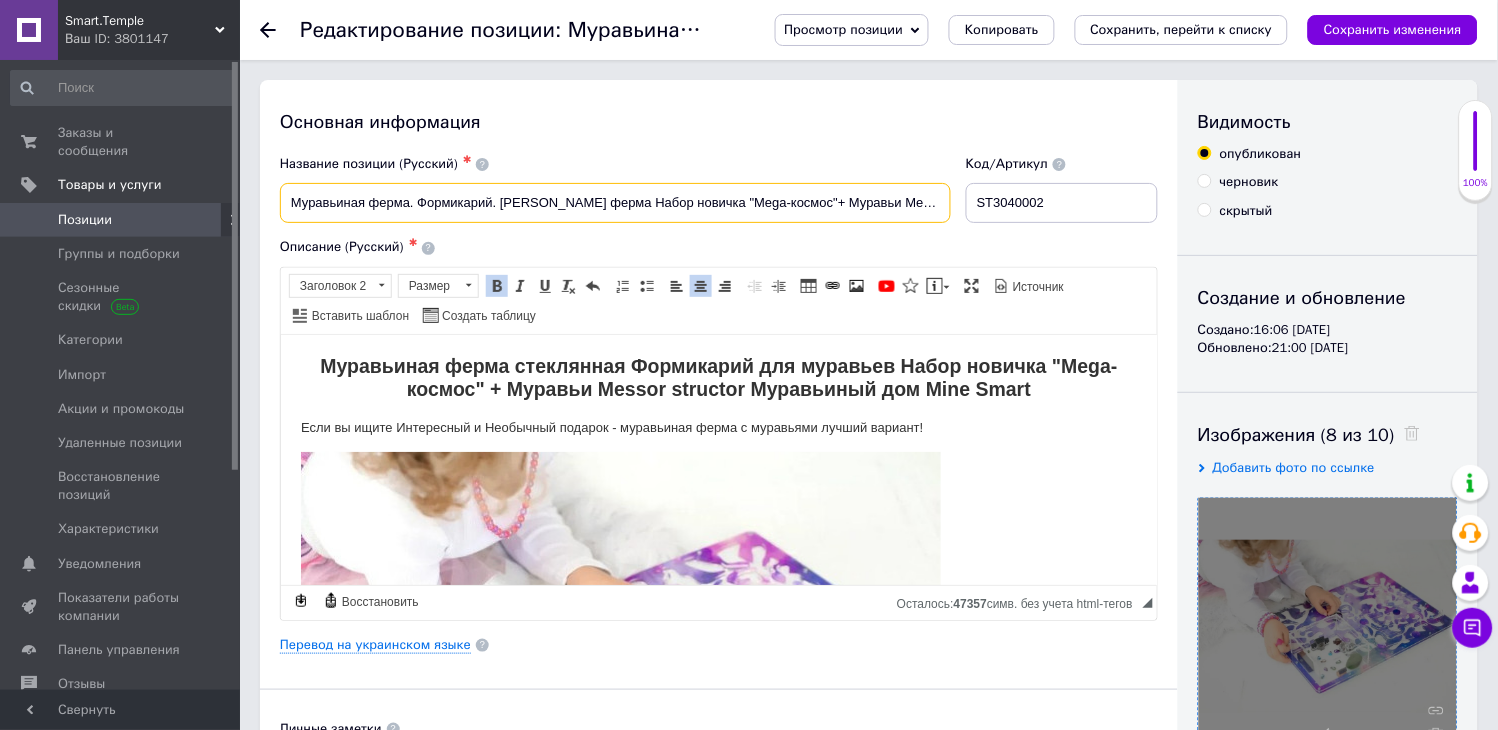 click on "Муравьиная ферма. Формикарий. [PERSON_NAME] ферма Набор новичка "Mega-космос"+ Муравьи Messor structor" at bounding box center (615, 203) 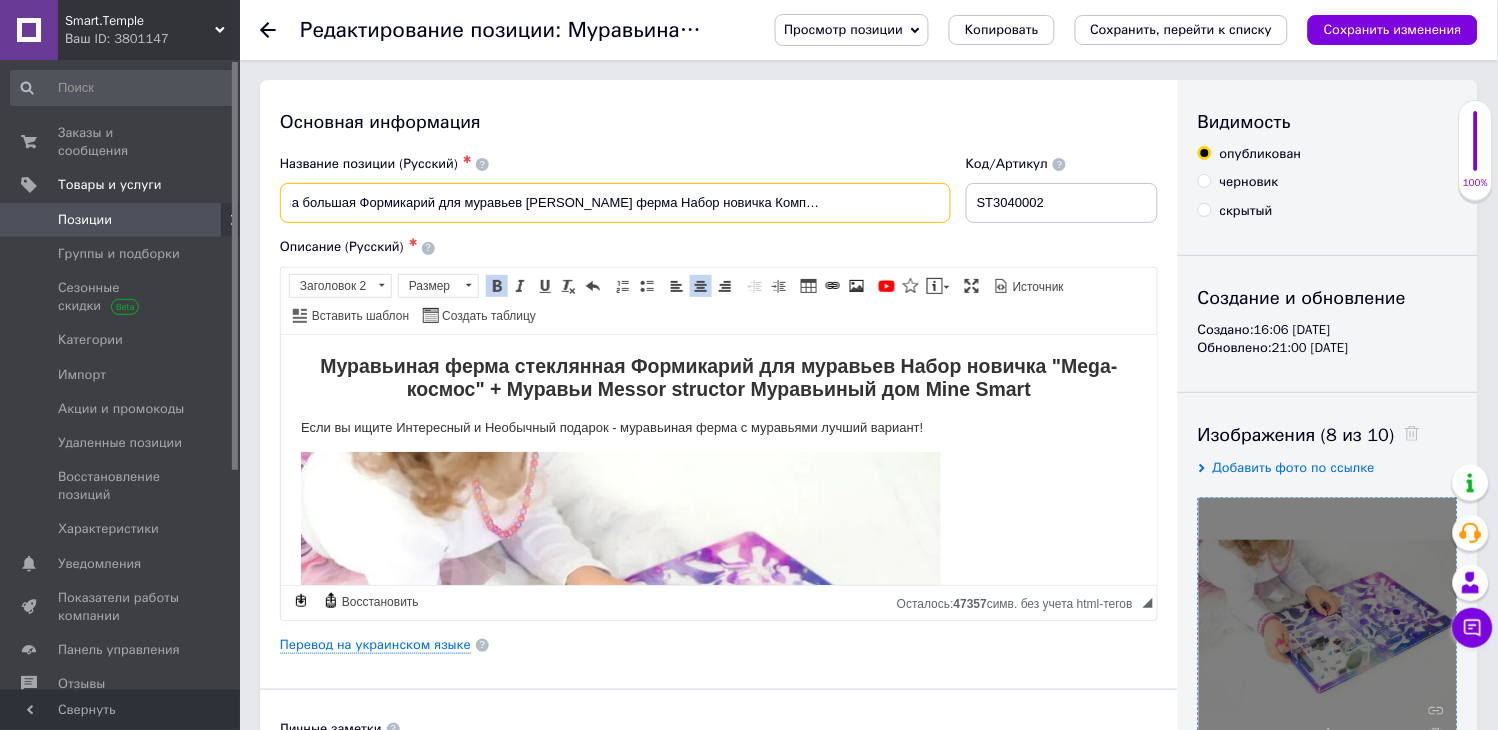 scroll, scrollTop: 0, scrollLeft: 114, axis: horizontal 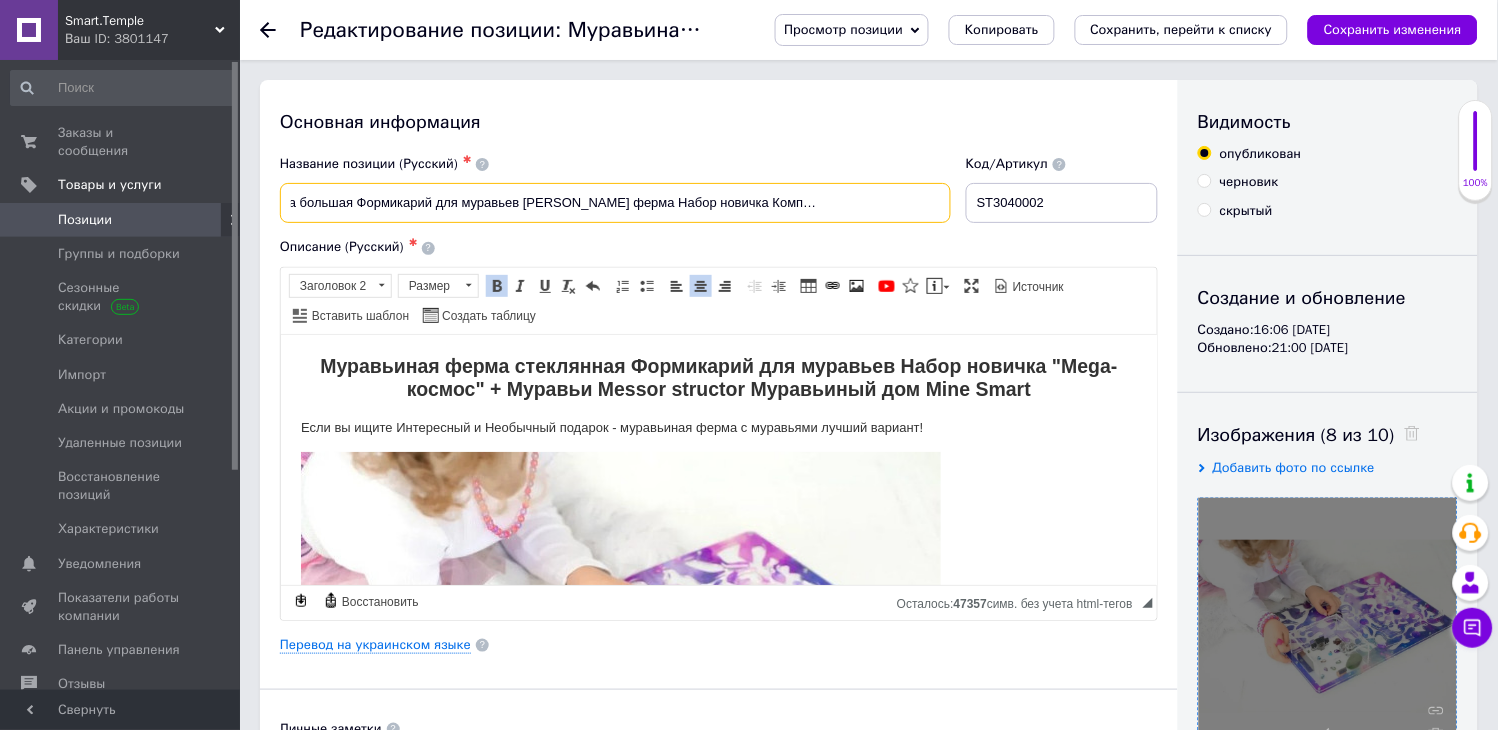 type on "Муравьиная ферма большая Формикарий для муравьев [PERSON_NAME] ферма Набор новичка Комплект "Mega-космос"+Муравьи" 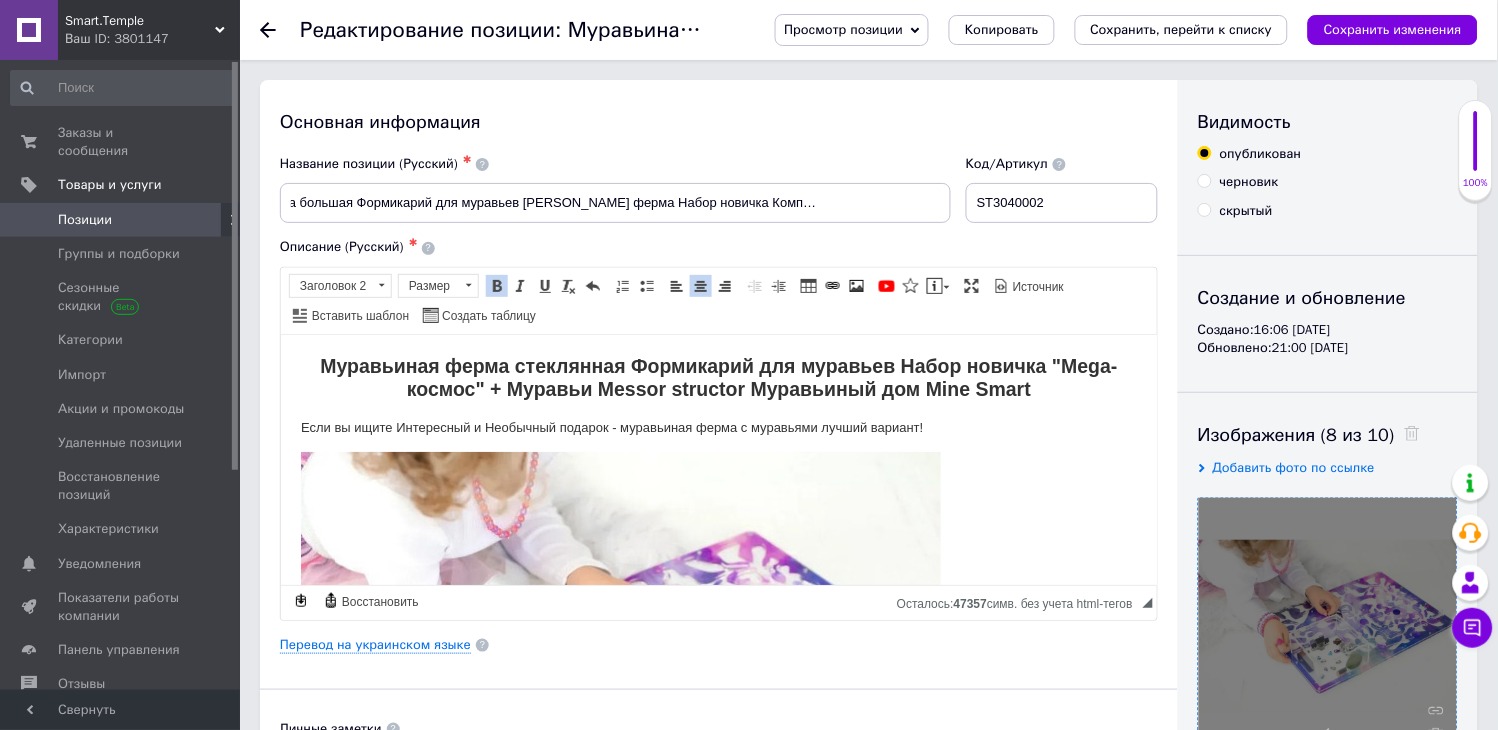 click on "Если вы ищите Интересный и Необычный подарок - муравьиная ферма с муравьями лучший вариант!" at bounding box center [718, 427] 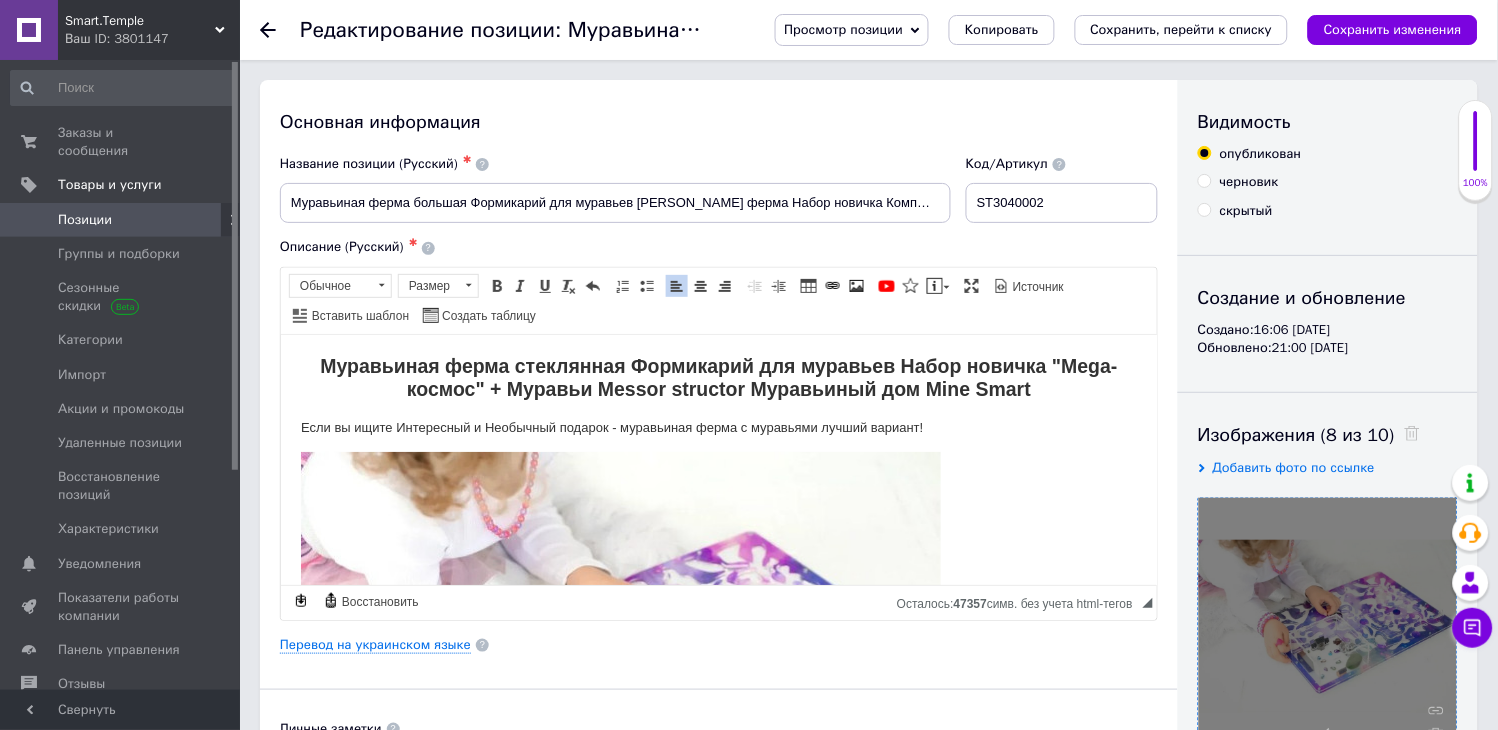 click on "Описание (Русский) ✱
Муравьиная ферма стеклянная Формикарий для муравьев Набор новичка "Mega-космос " + Муравьи Messor structor Муравьиный дом Mine Smart
Если вы ищите Интересный и Необычный подарок - муравьиная ферма с муравьями лучший вариант!
Преимущества:
Развитие наблюдательности и научного интереса:  наблюдая за жизнью [PERSON_NAME], ребенок учится понимать природу и поведение насекомых. Это может стимулировать интерес к биологии и другим естественным наукам.
Воспитание ответственности:
Развитие терпения и внимания к деталям:" at bounding box center (719, 429) 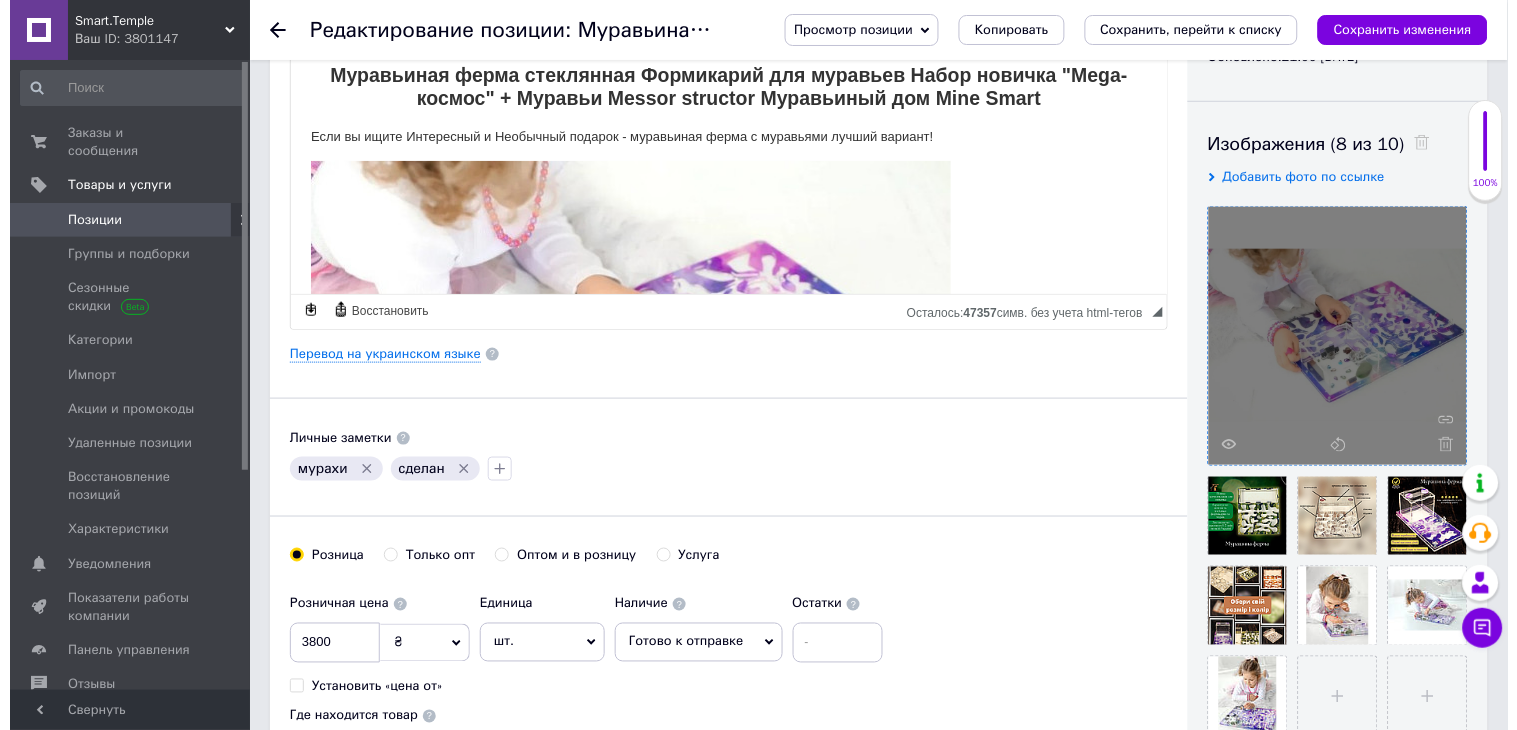 scroll, scrollTop: 333, scrollLeft: 0, axis: vertical 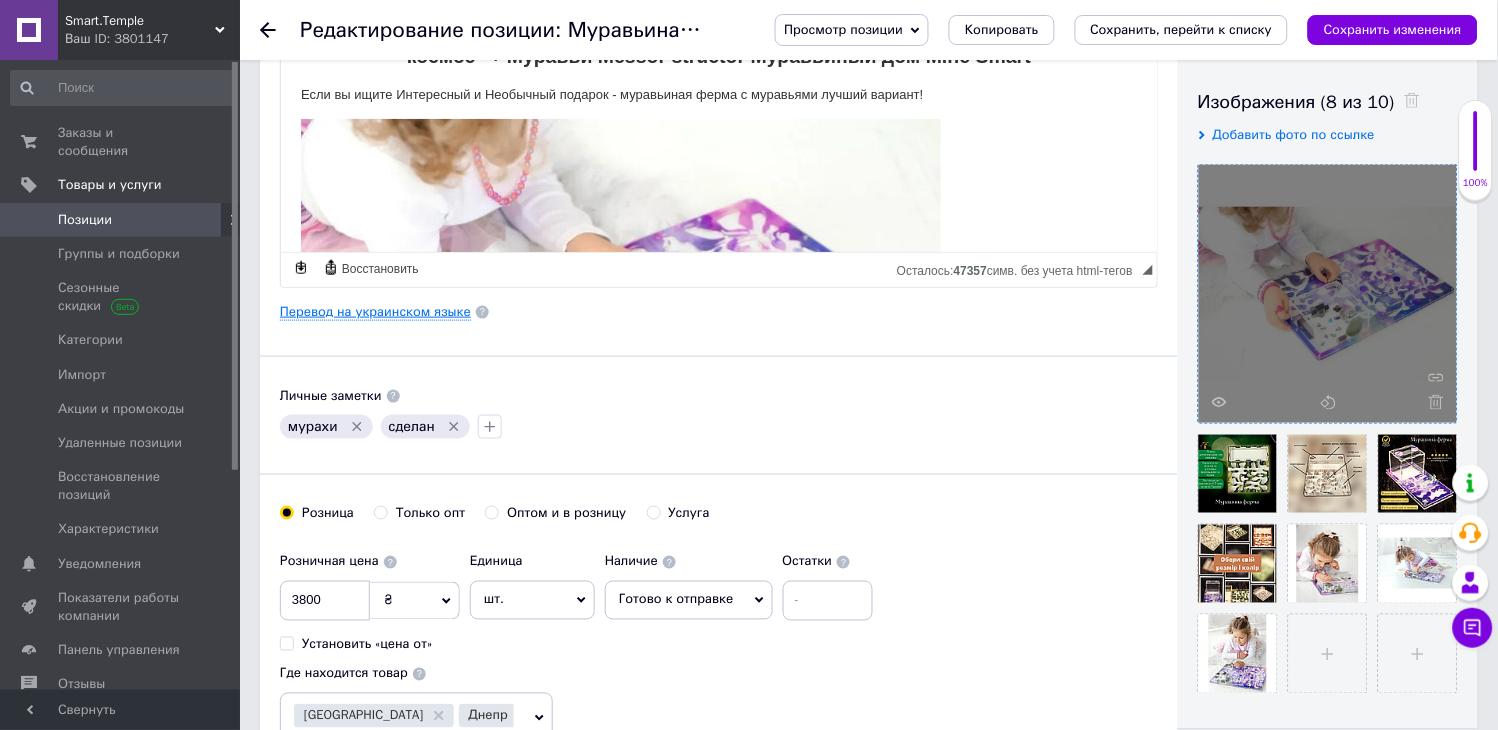 click on "Перевод на украинском языке" at bounding box center [375, 312] 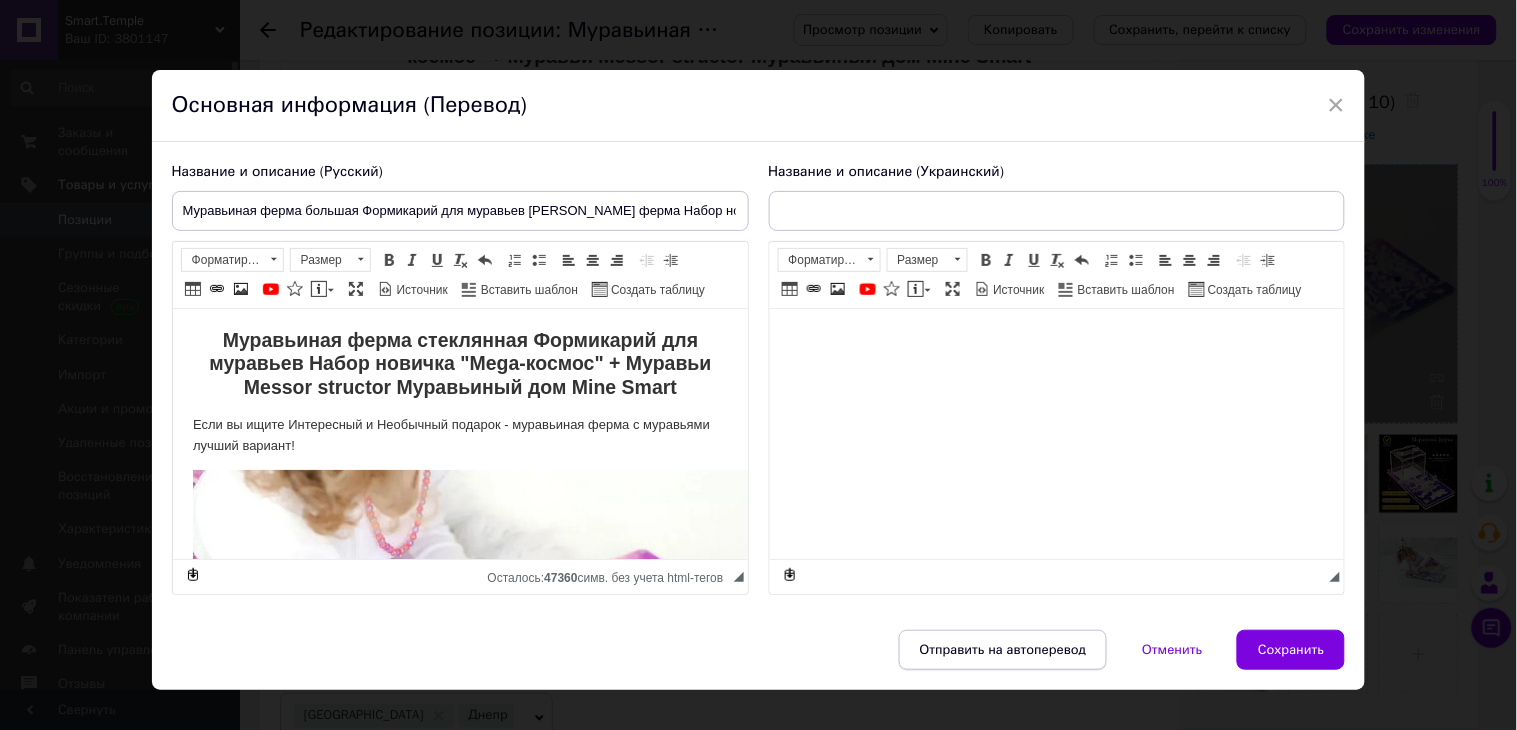 type on "[PERSON_NAME] ферма. Формікарій. [PERSON_NAME] ферма Набір новачка "Mega-космос" + Мурахи Messor structor" 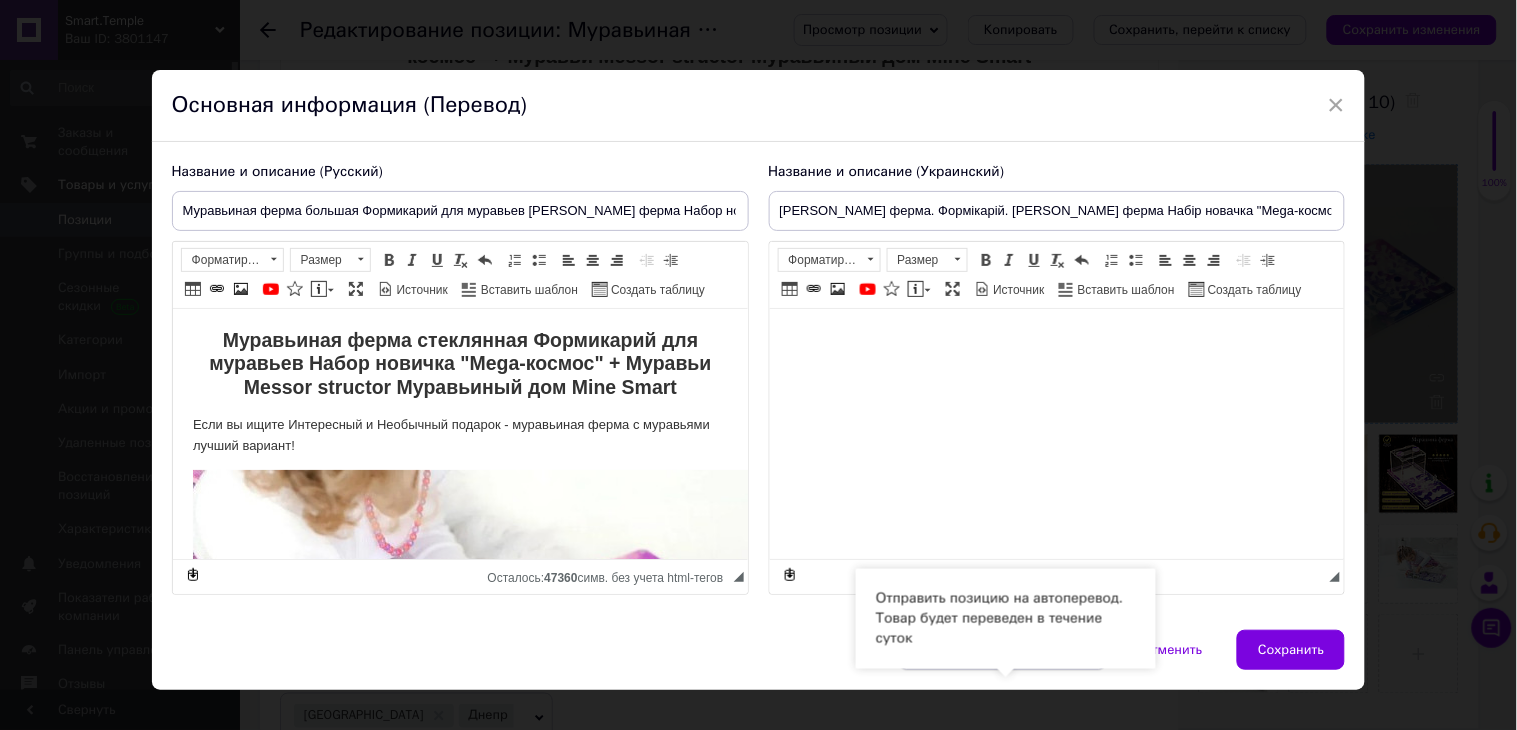 scroll, scrollTop: 0, scrollLeft: 0, axis: both 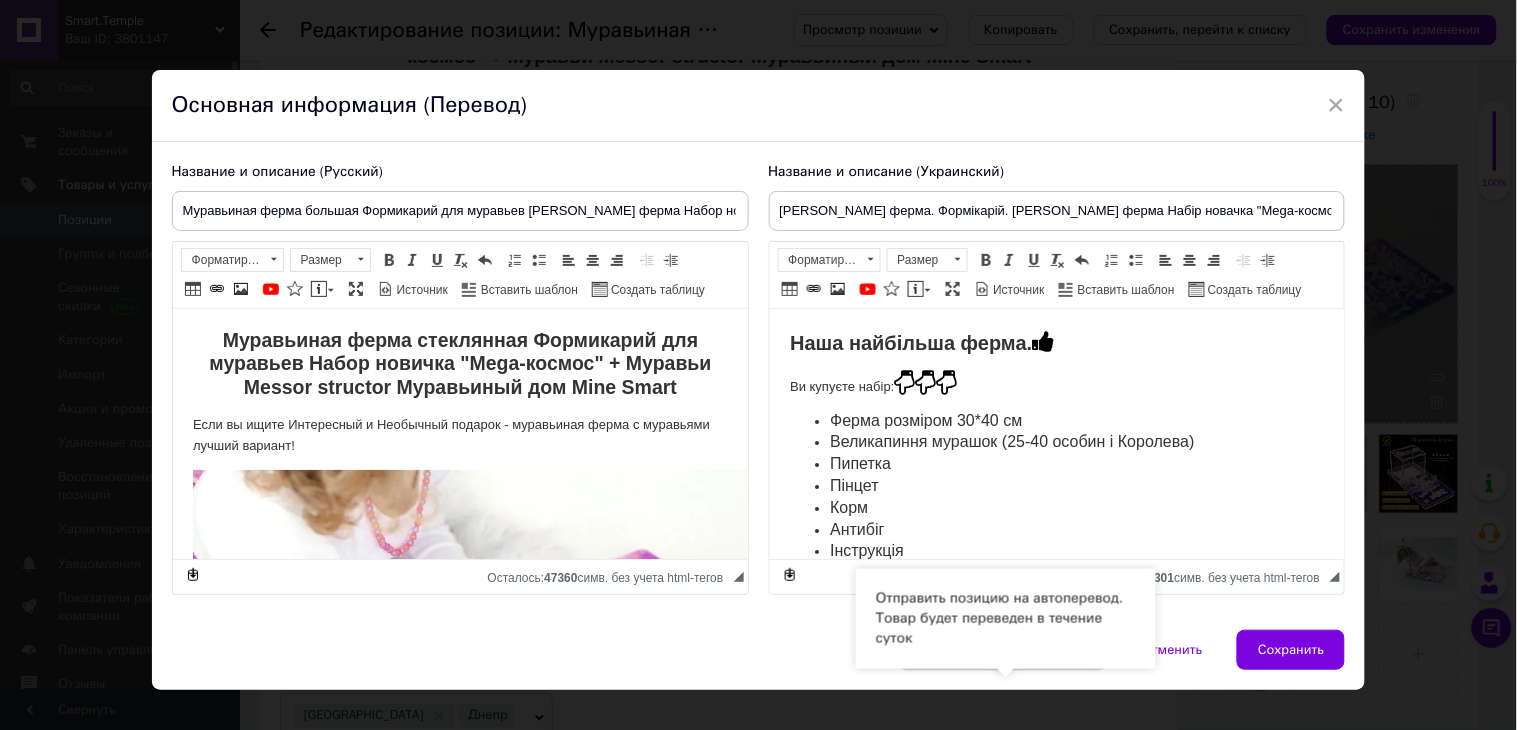 click on "Отправить на автоперевод" at bounding box center (1003, 650) 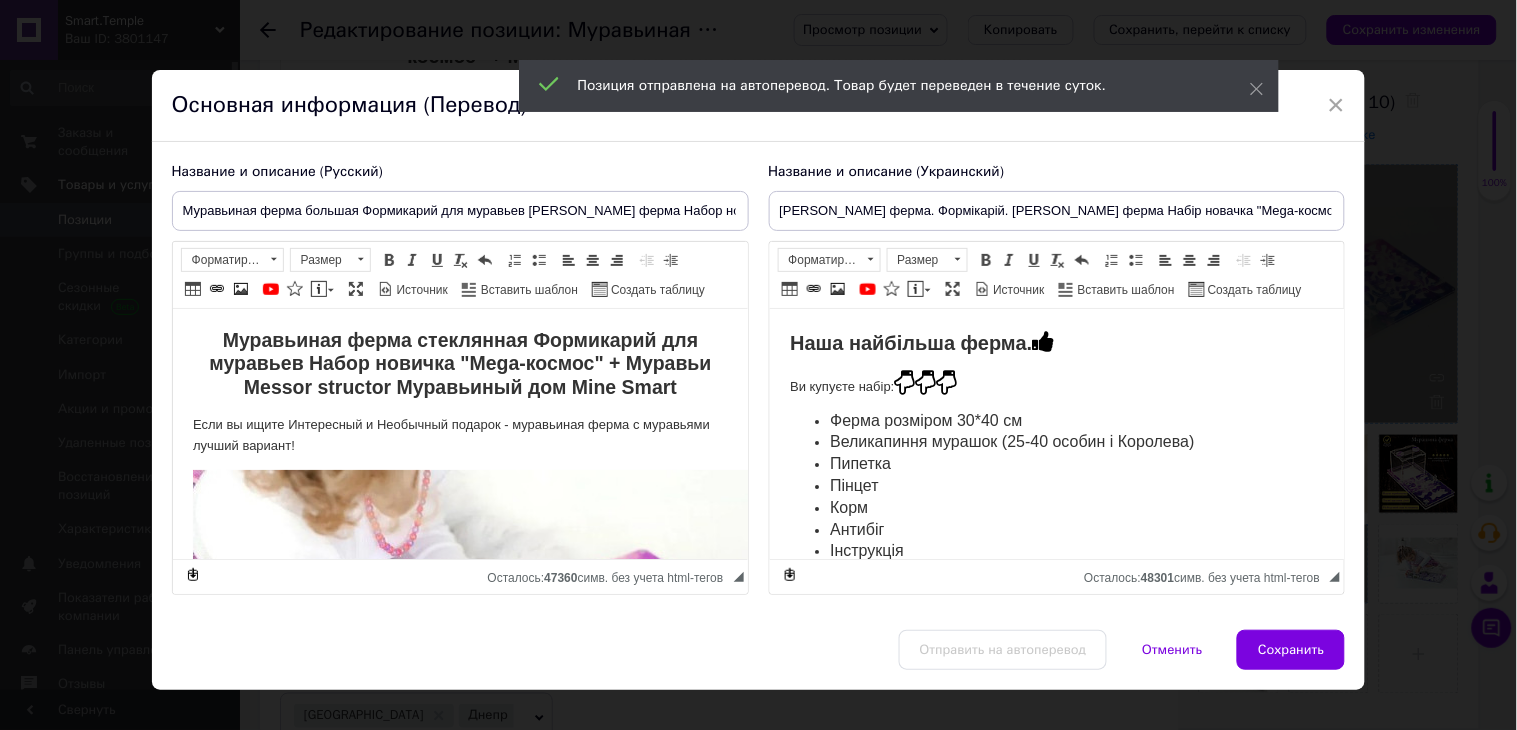 click on "Сохранить" at bounding box center [1291, 650] 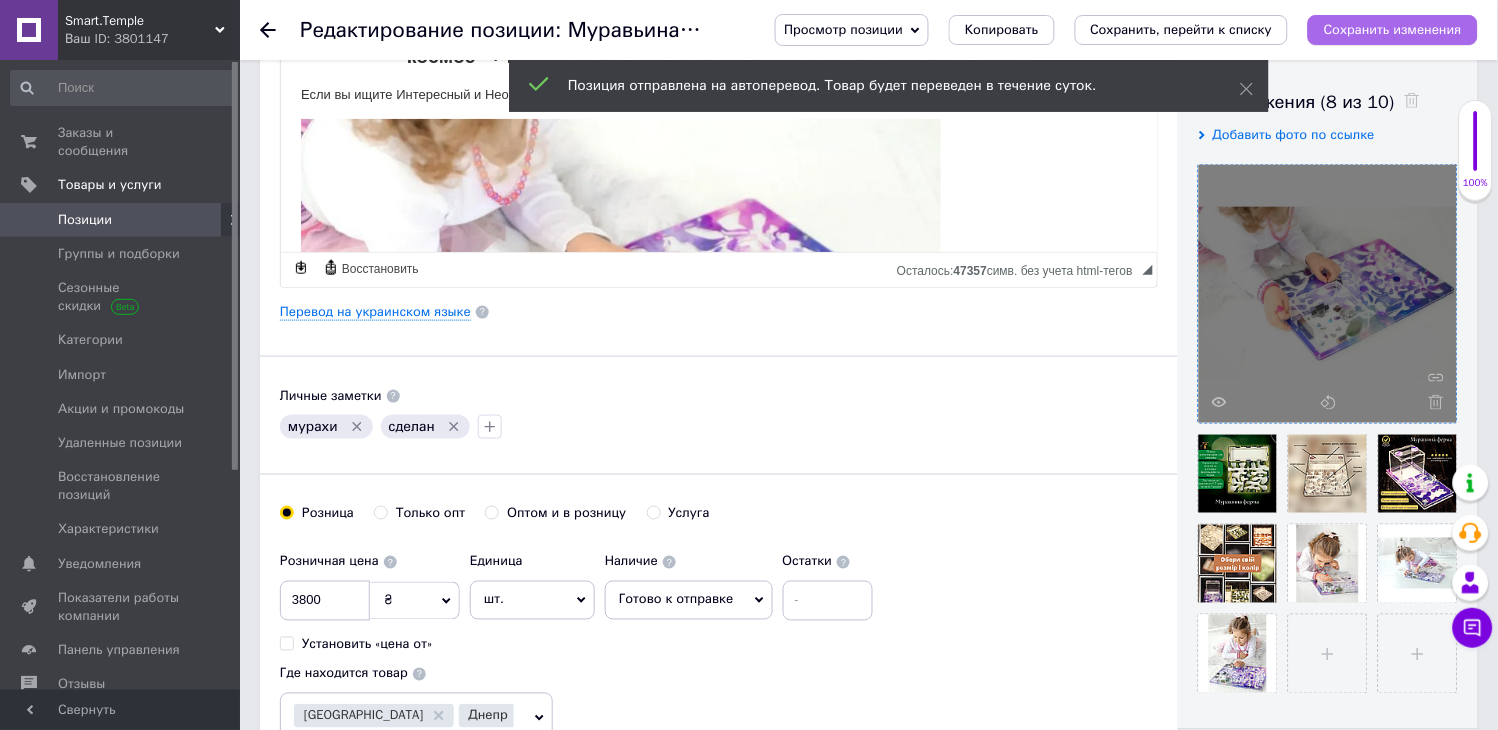 click on "Сохранить изменения" at bounding box center [1393, 29] 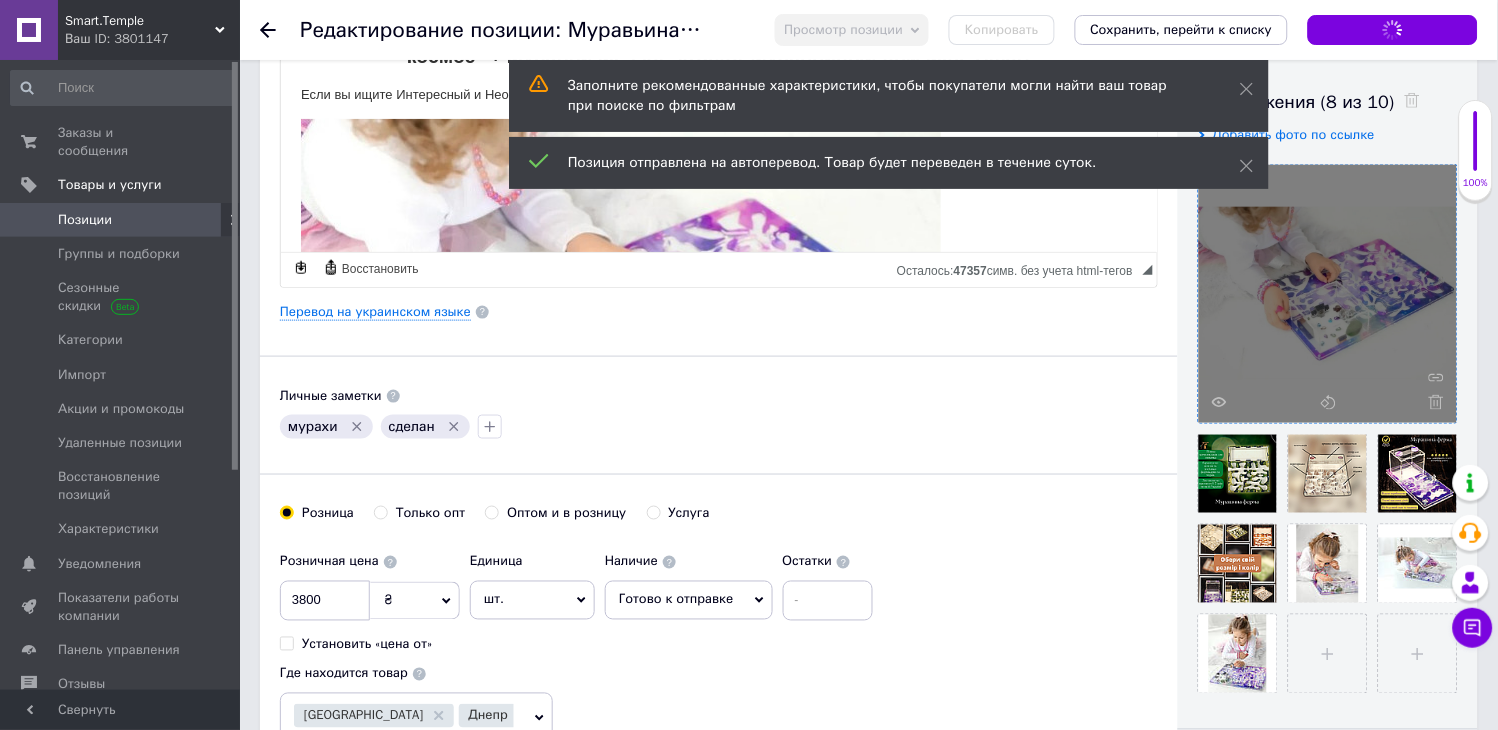 scroll, scrollTop: 0, scrollLeft: 0, axis: both 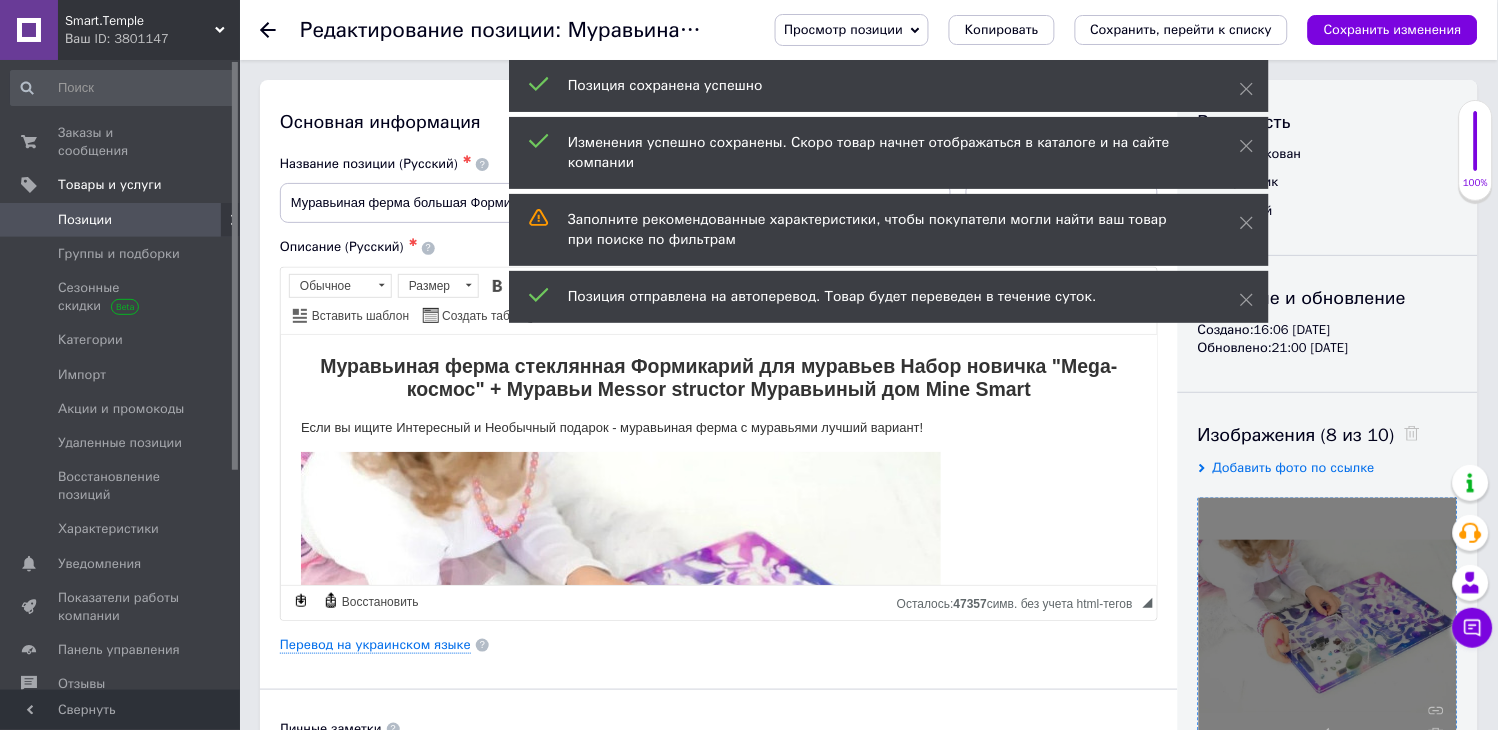 click on "Позиция сохранена успешно" at bounding box center [889, 86] 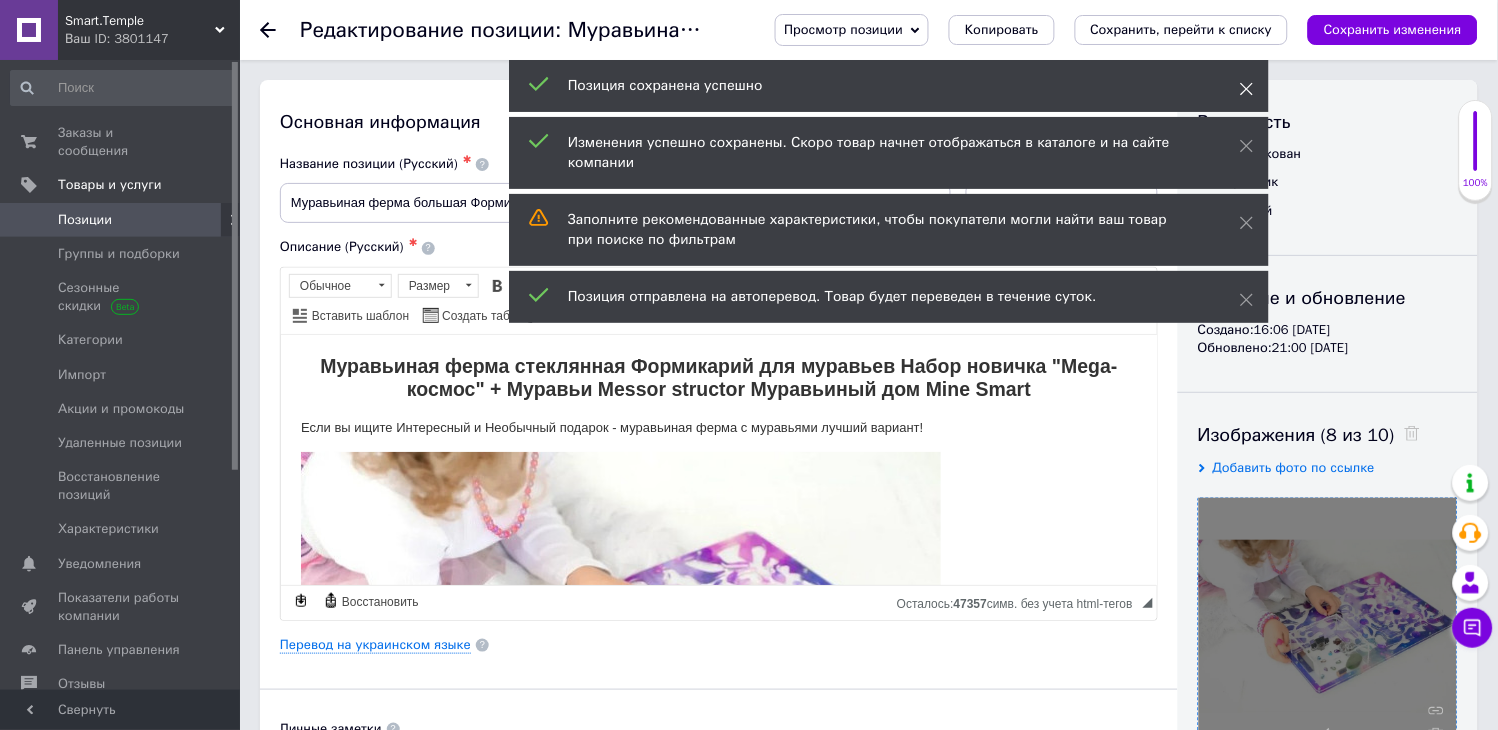 click 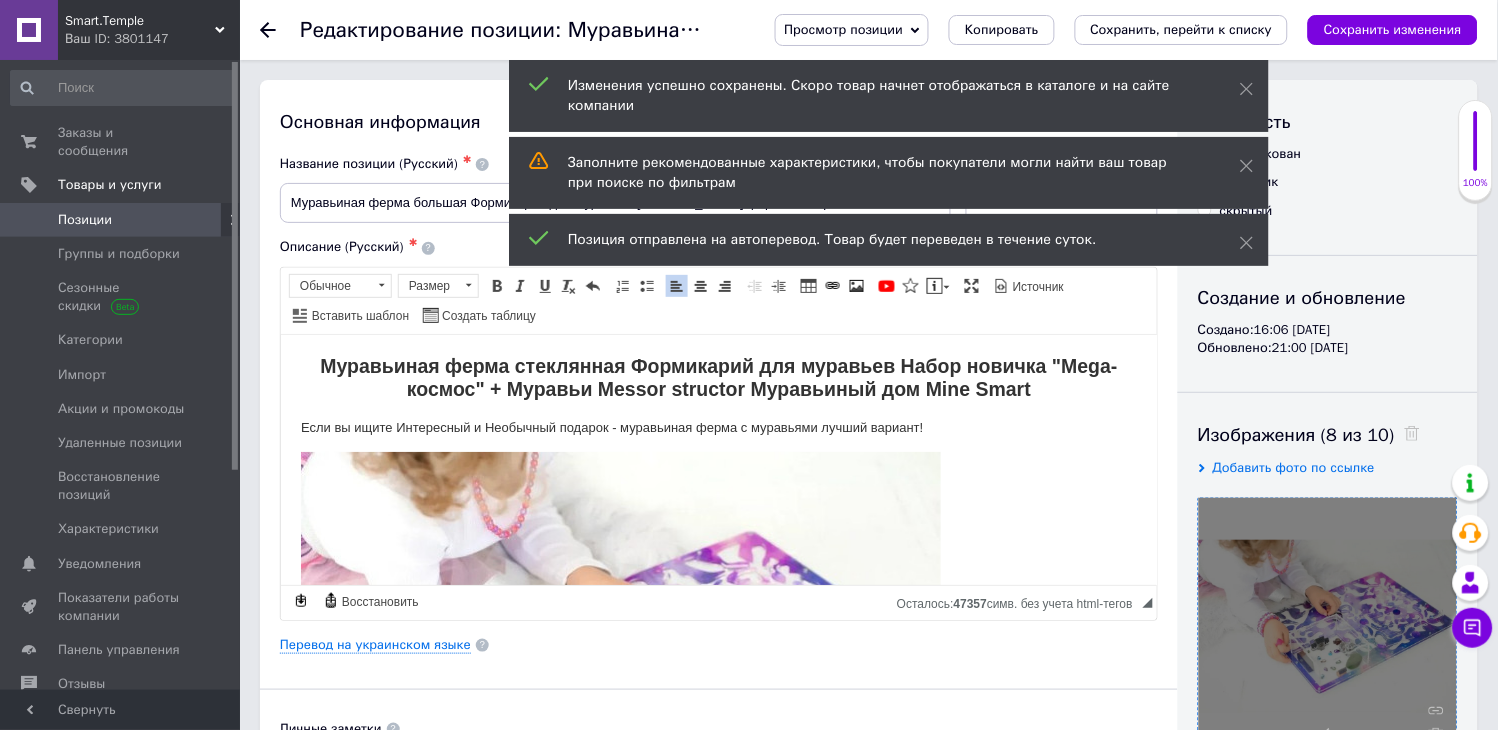 click 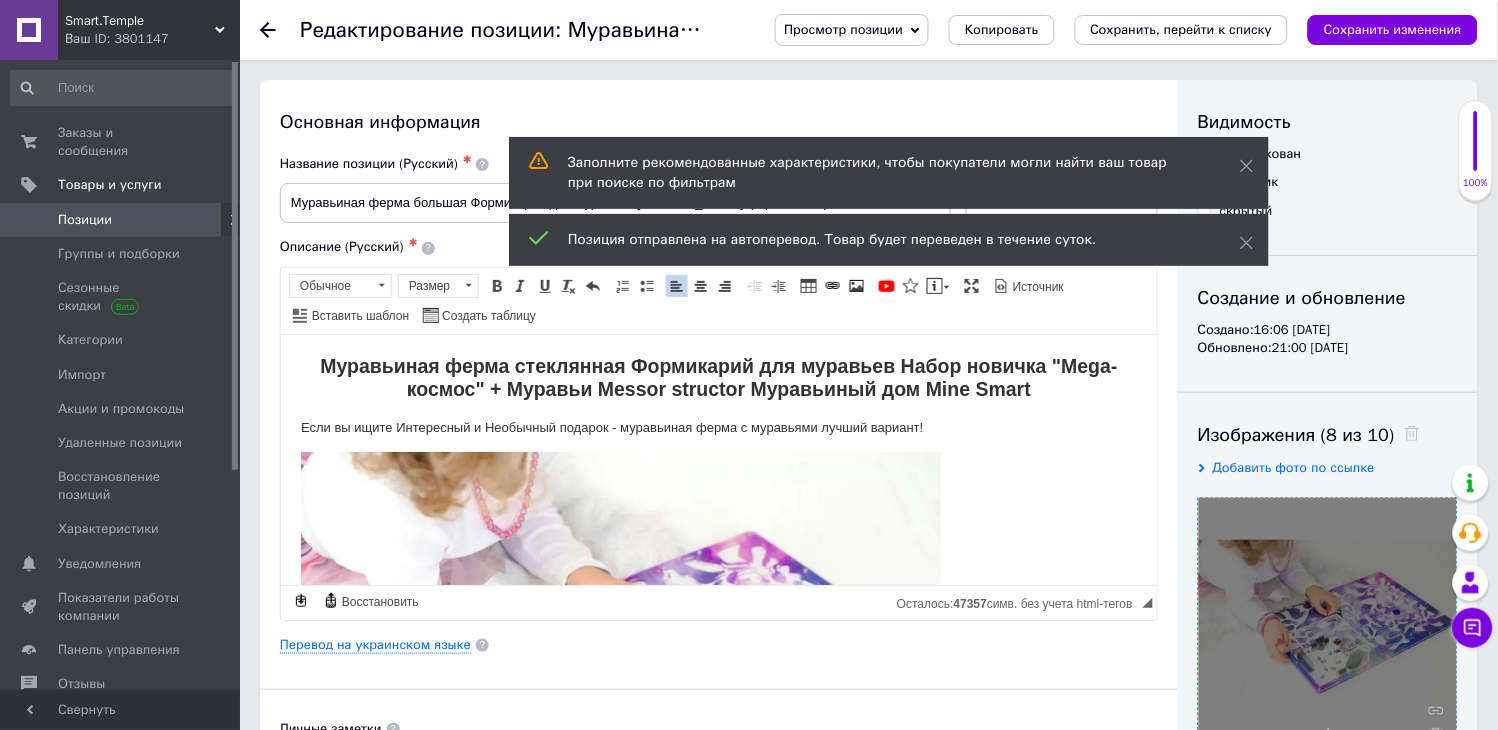 click 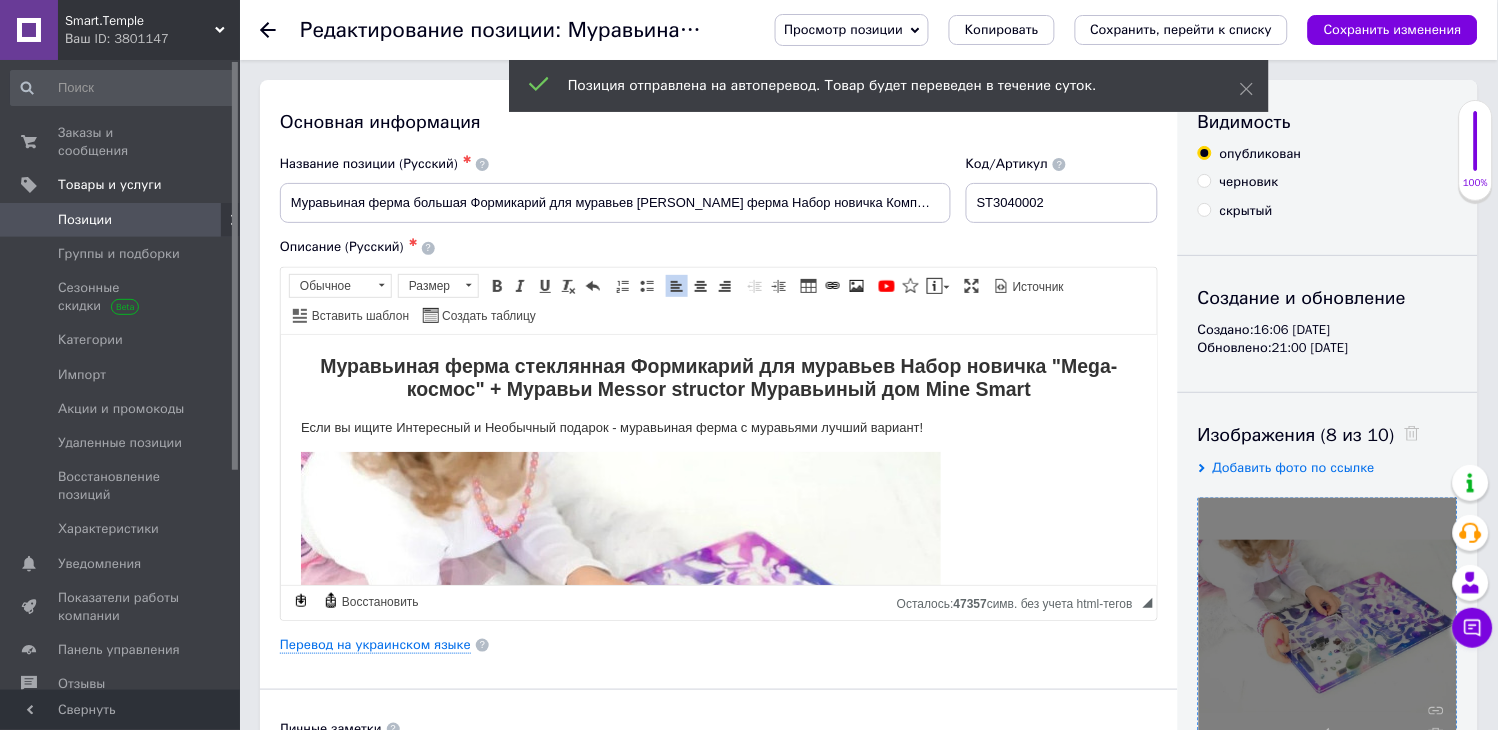 click 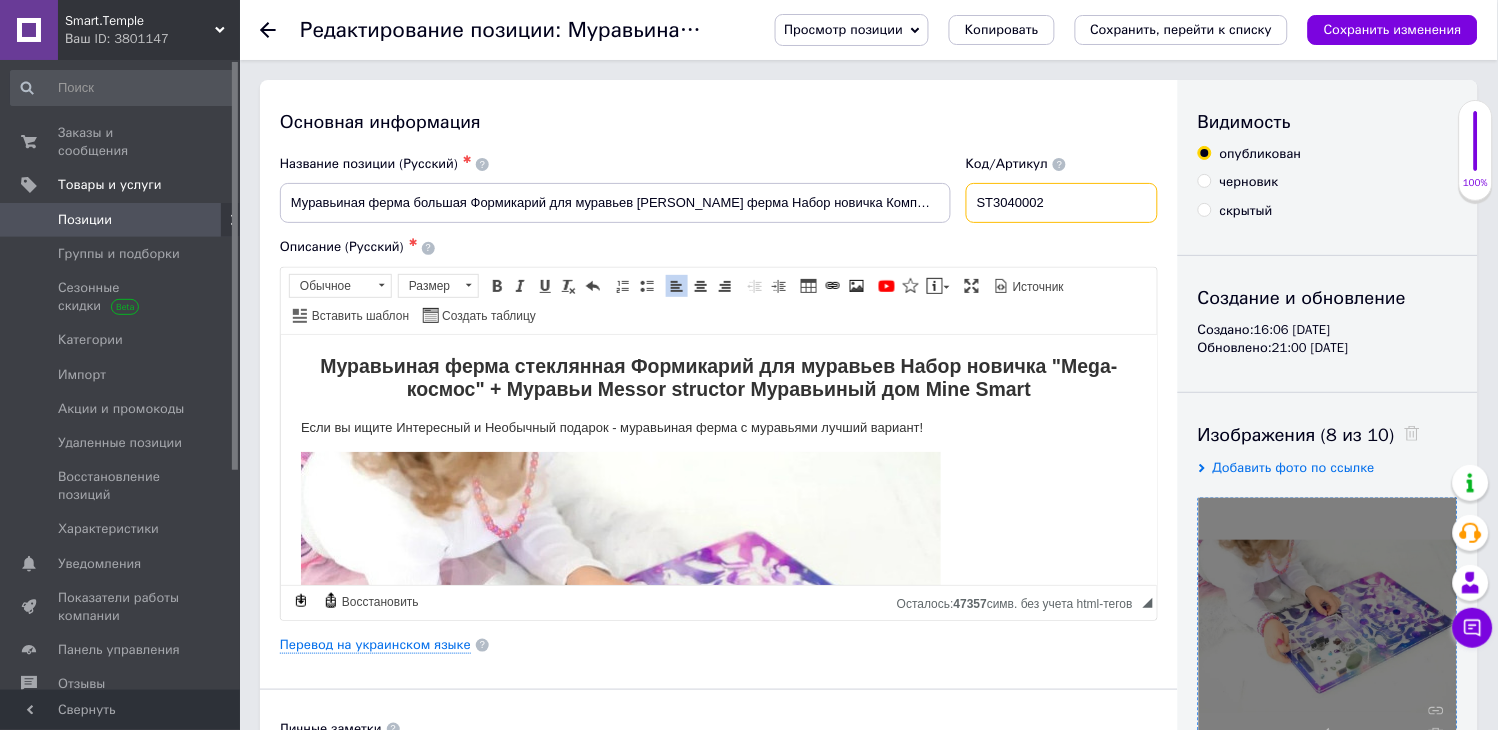 drag, startPoint x: 981, startPoint y: 205, endPoint x: 1146, endPoint y: 200, distance: 165.07574 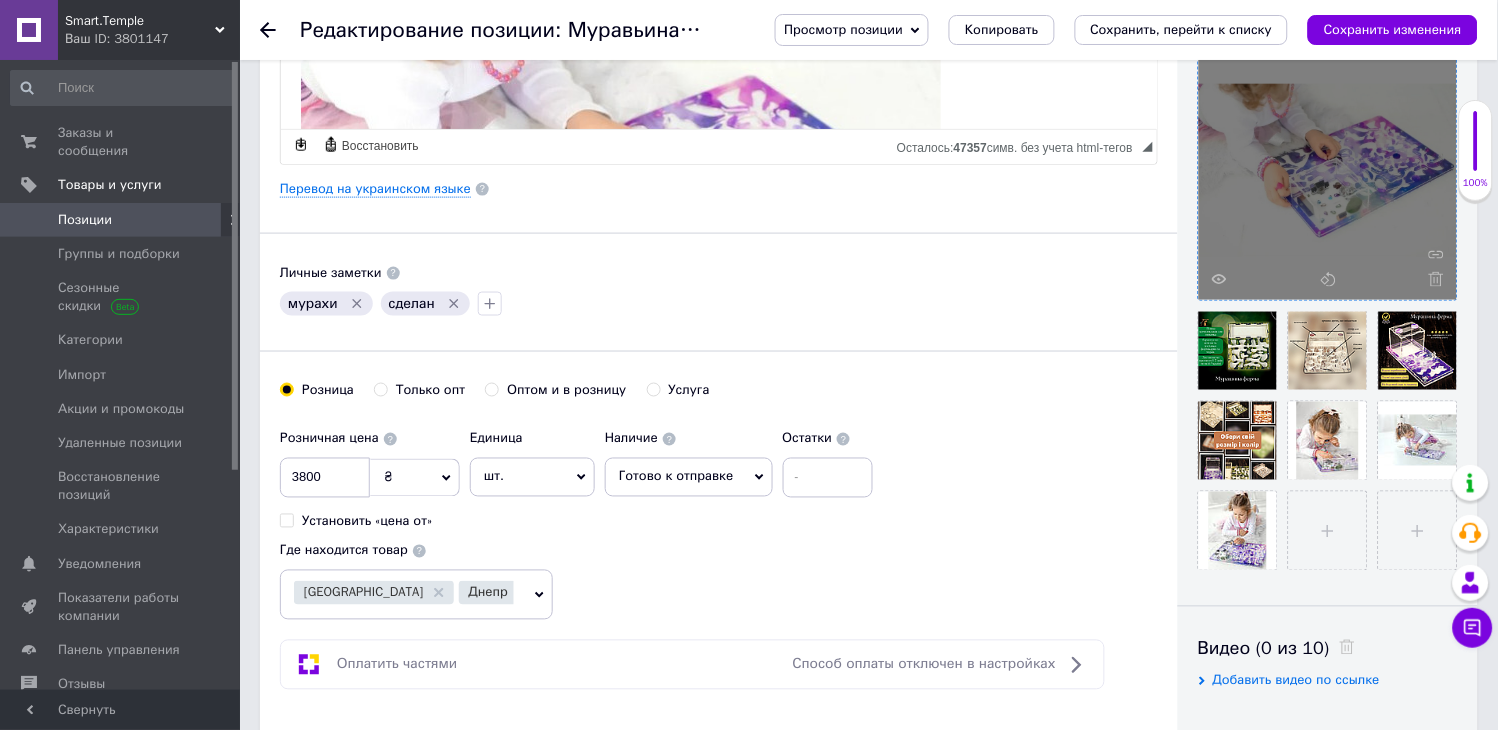 scroll, scrollTop: 555, scrollLeft: 0, axis: vertical 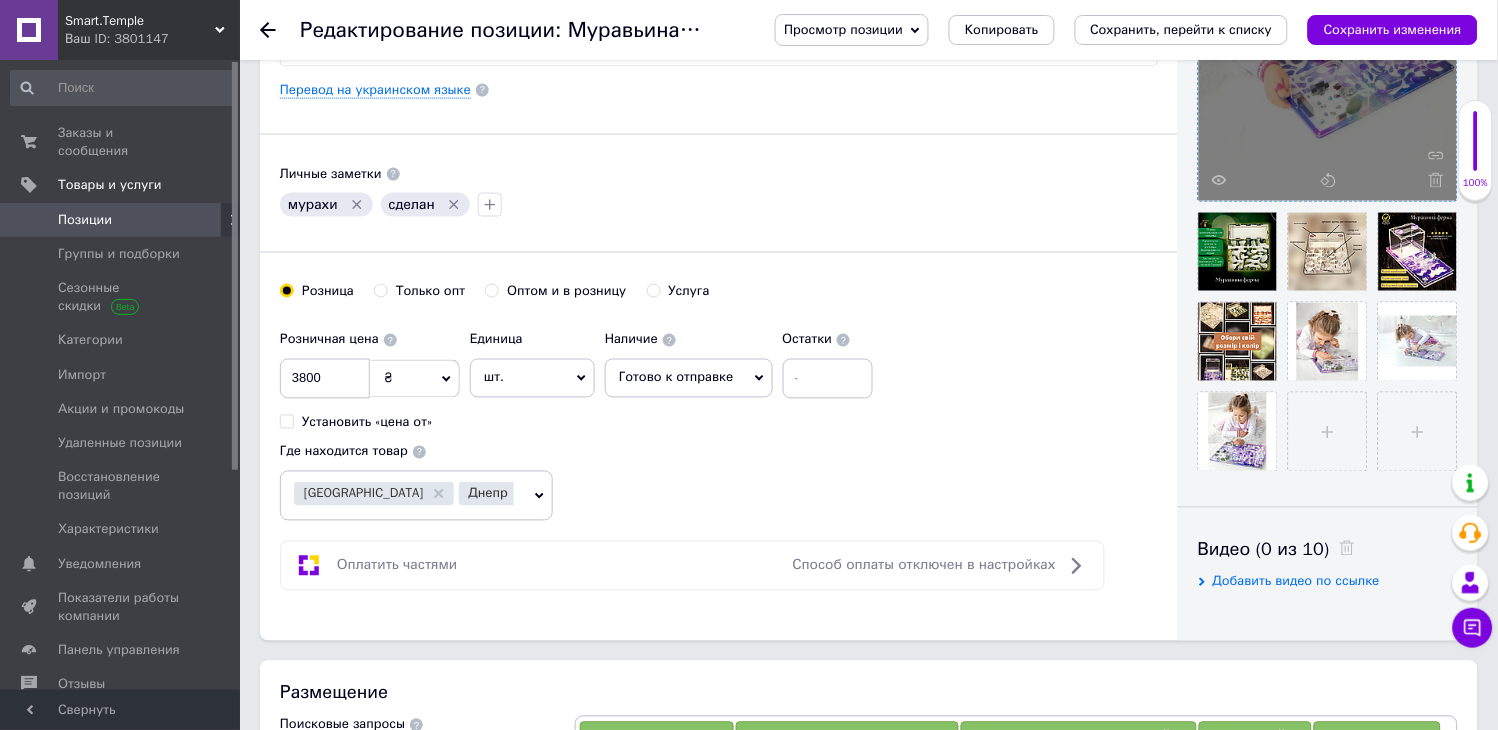 click on "Позиции" at bounding box center (85, 220) 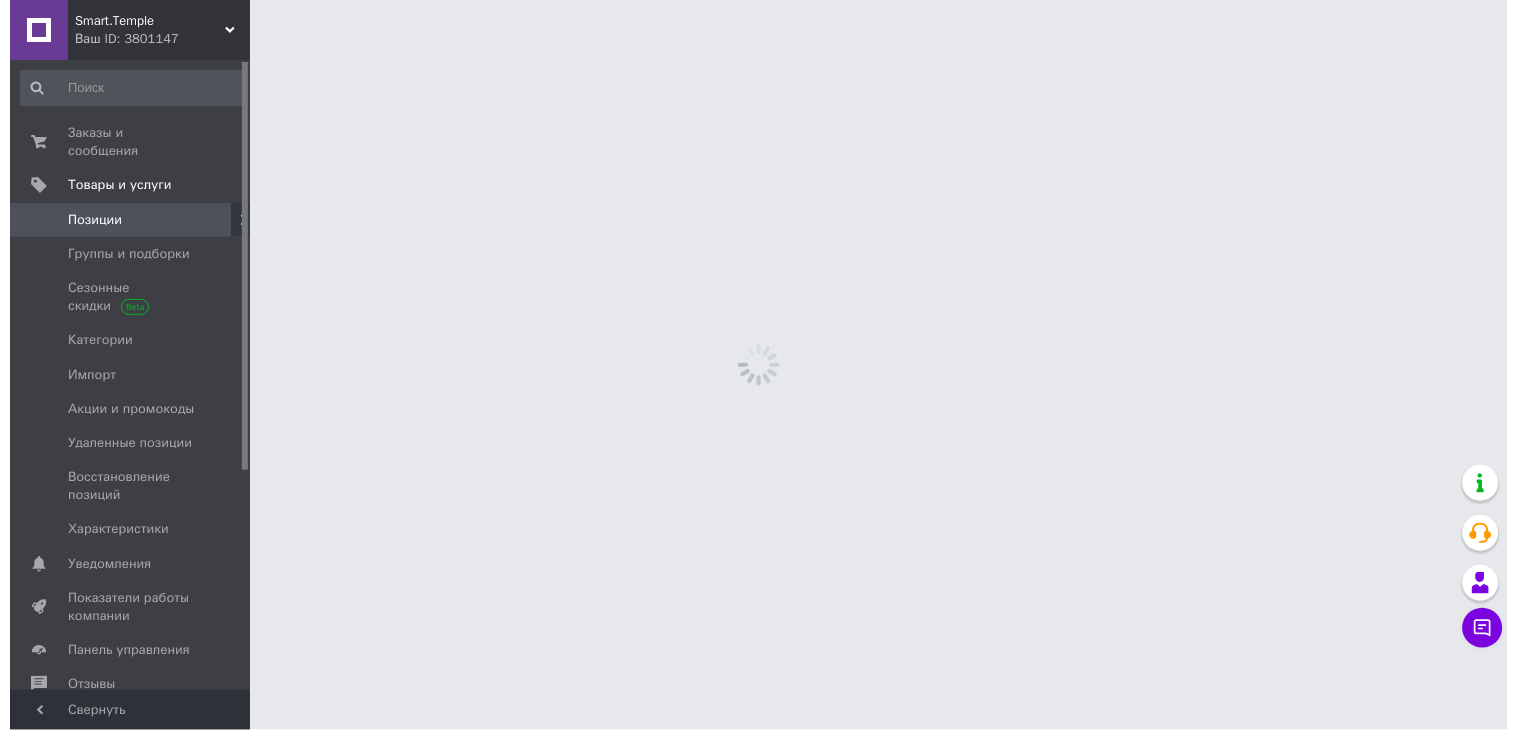 scroll, scrollTop: 0, scrollLeft: 0, axis: both 